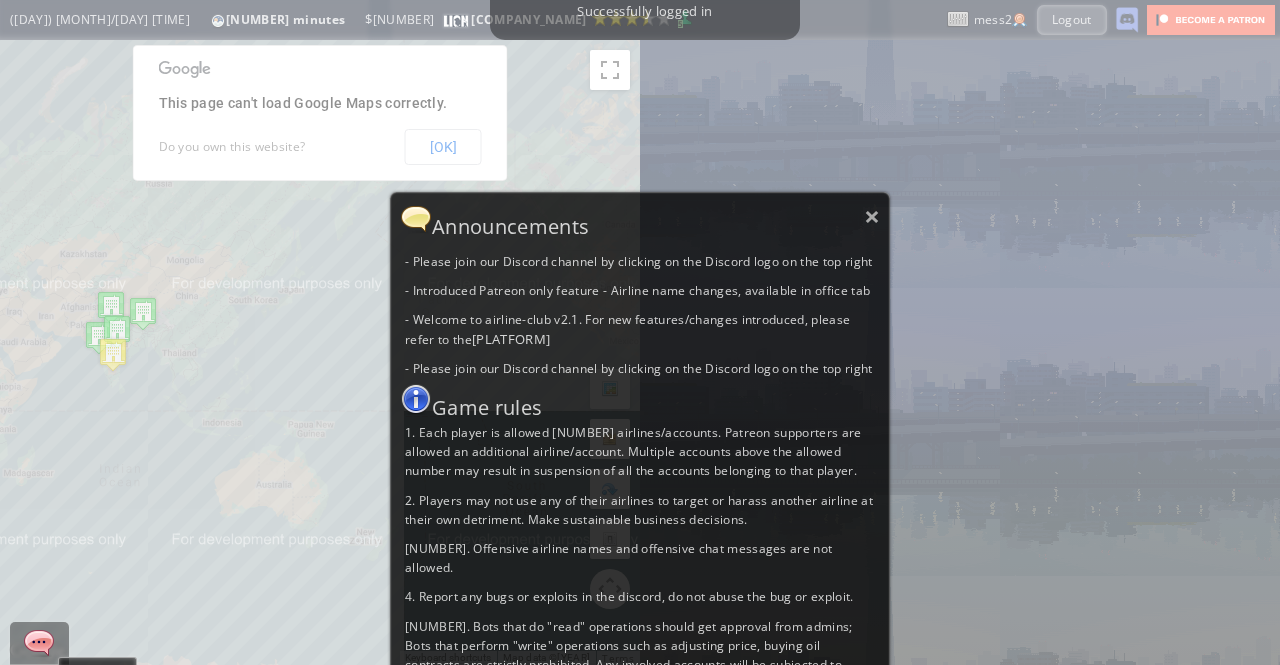 scroll, scrollTop: 0, scrollLeft: 0, axis: both 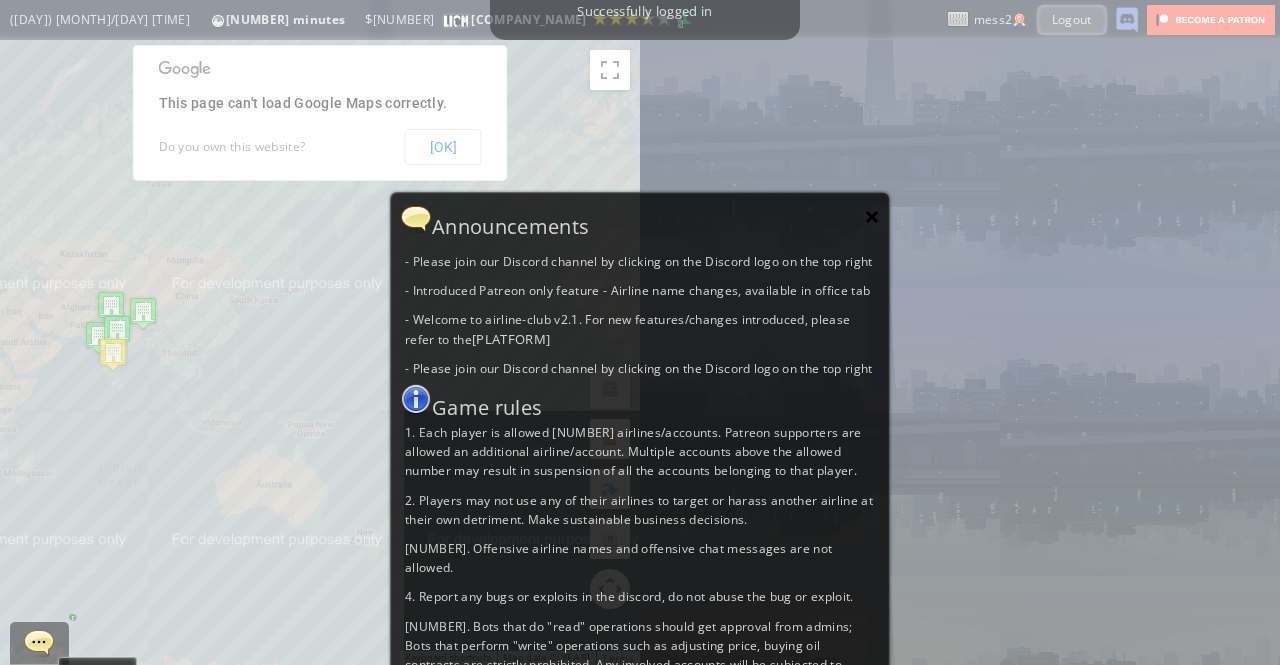 click on "×" at bounding box center [872, 216] 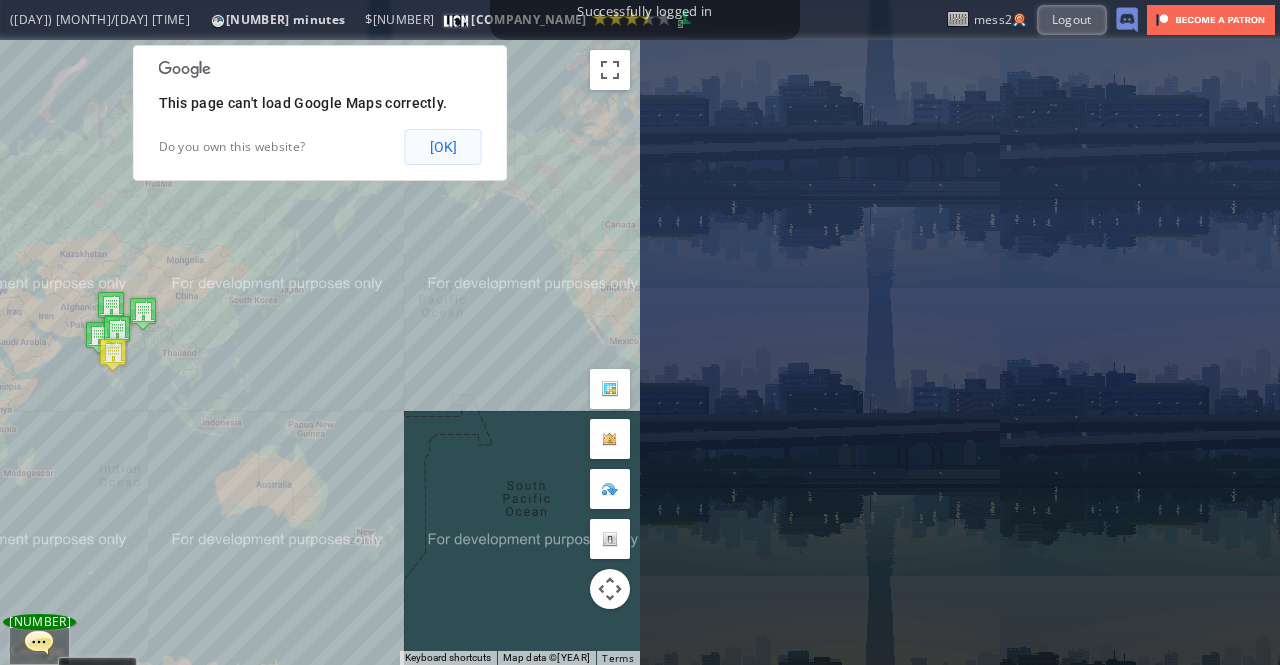 click on "[OK]" at bounding box center [443, 147] 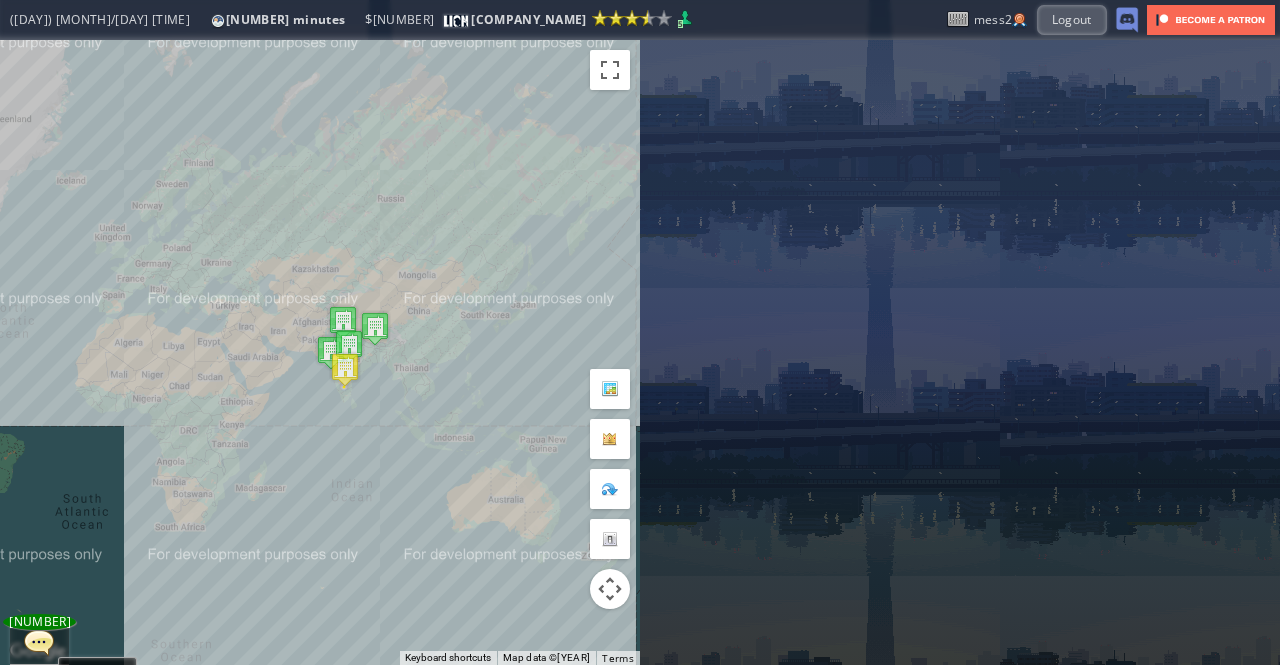 drag, startPoint x: 296, startPoint y: 247, endPoint x: 492, endPoint y: 255, distance: 196.1632 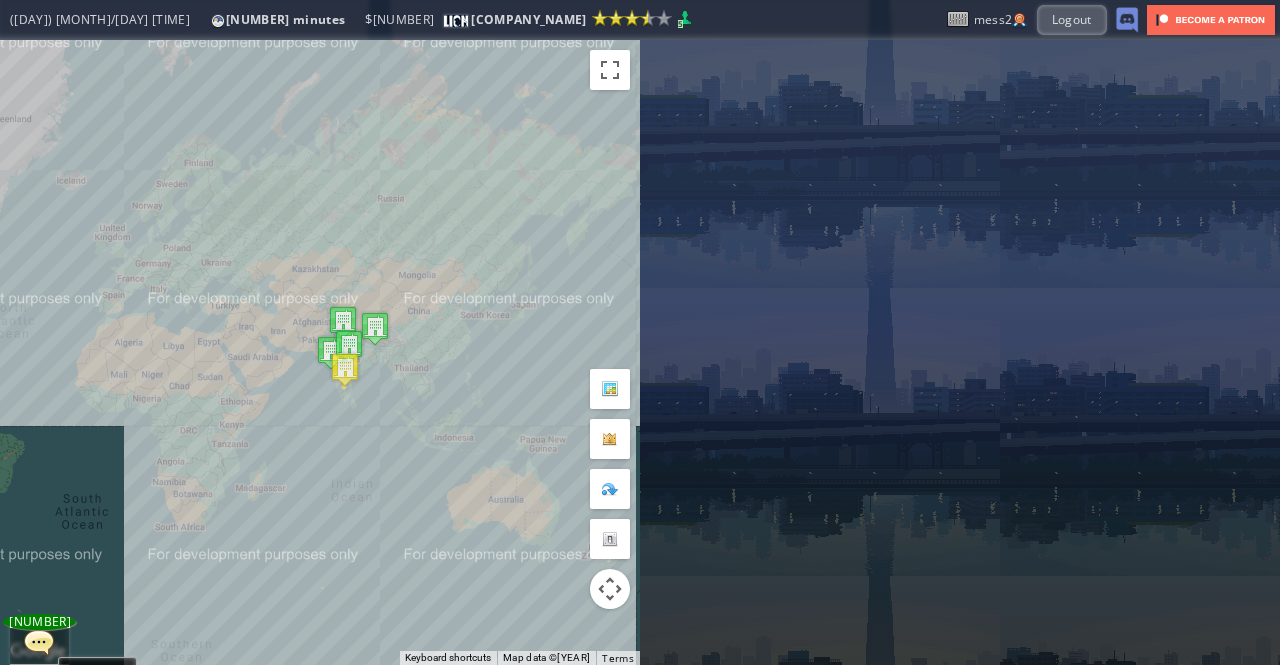 click on "To navigate, press the arrow keys." at bounding box center (320, 352) 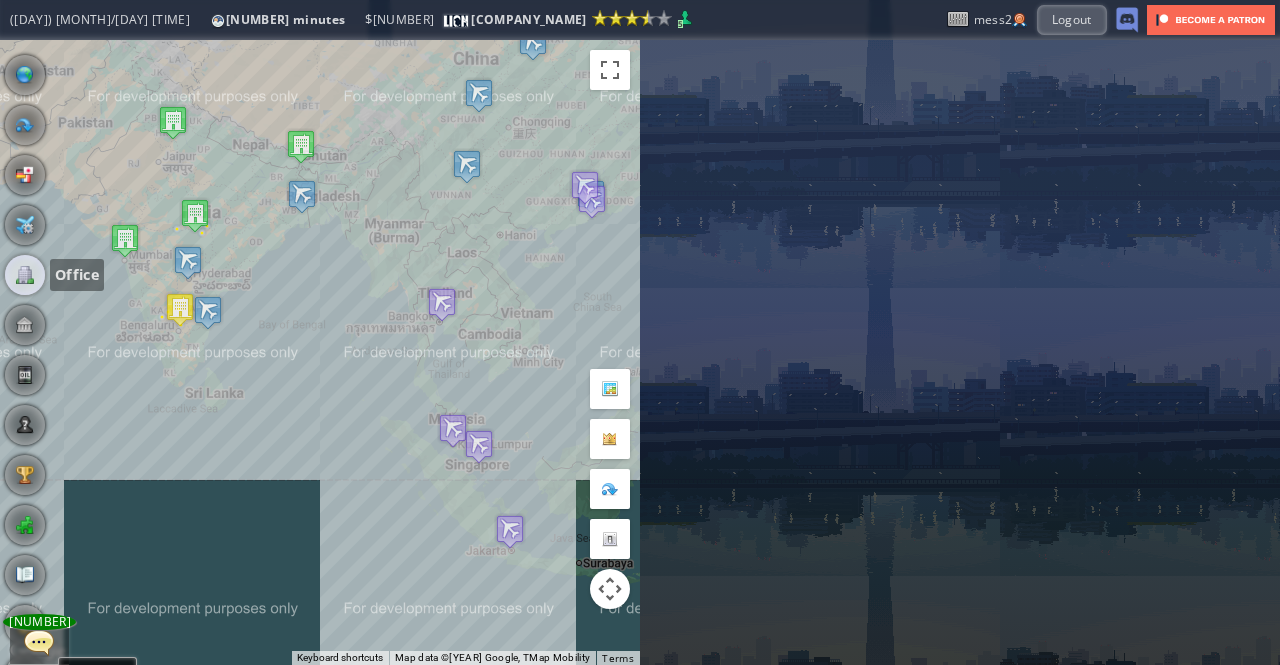 click at bounding box center [25, 275] 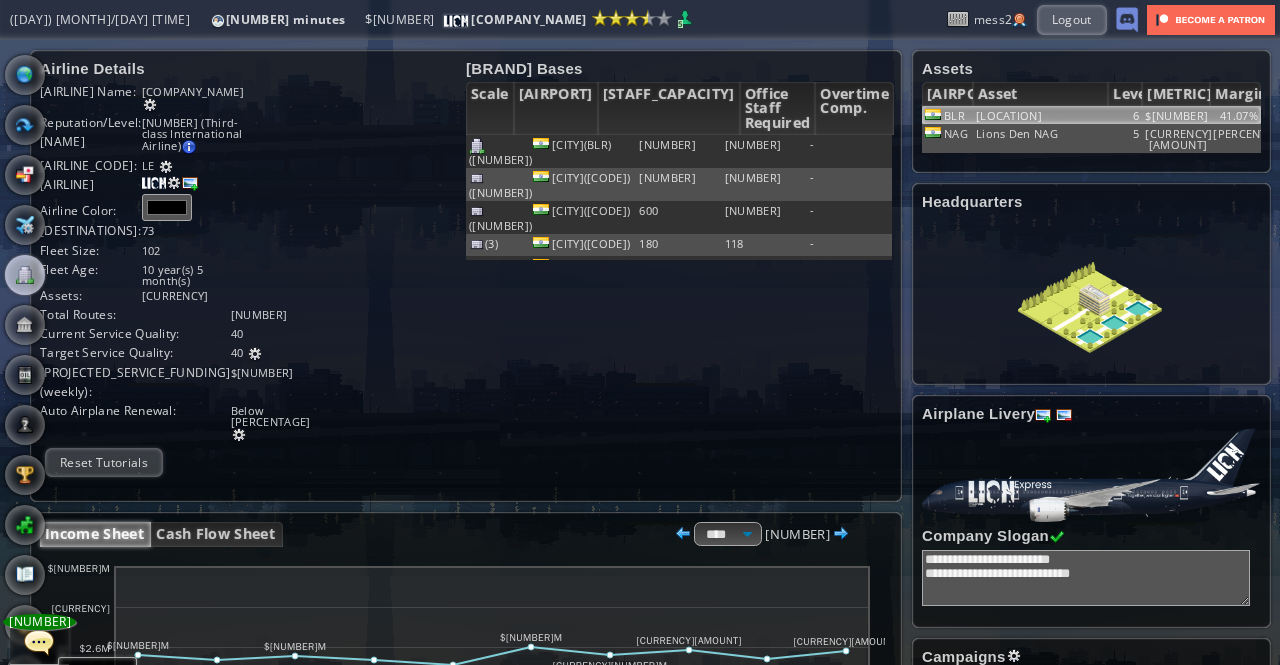 click on "[LOCATION]" at bounding box center (1041, 115) 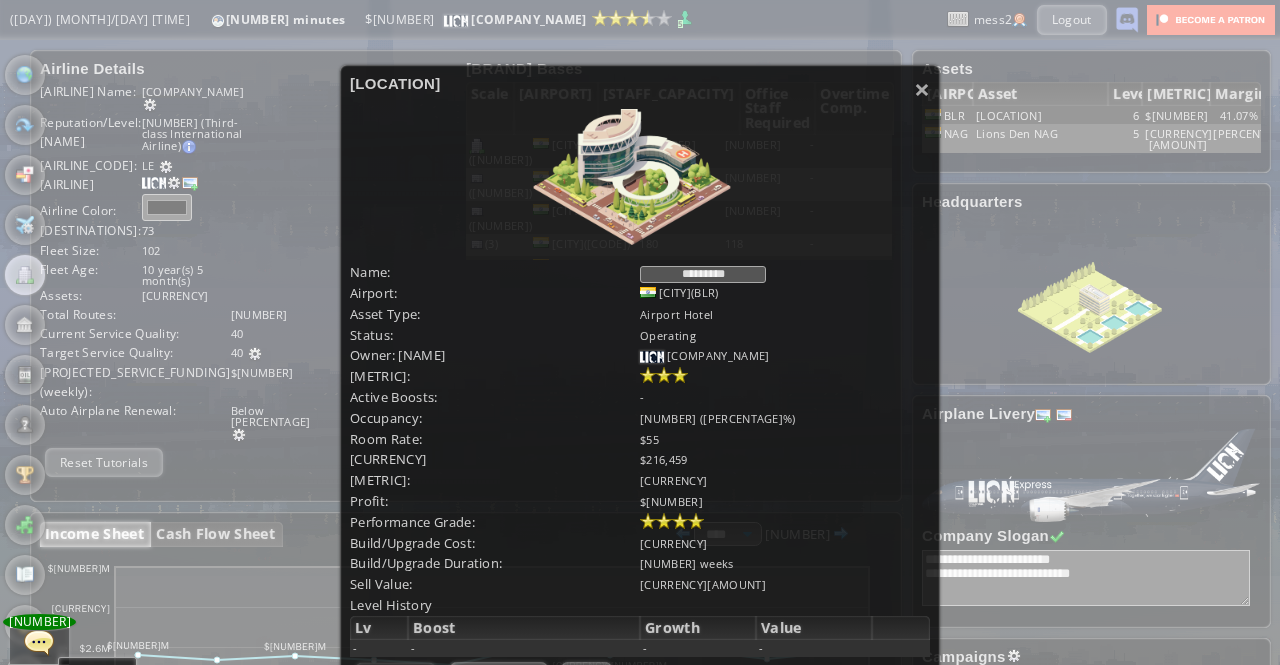 scroll, scrollTop: 200, scrollLeft: 0, axis: vertical 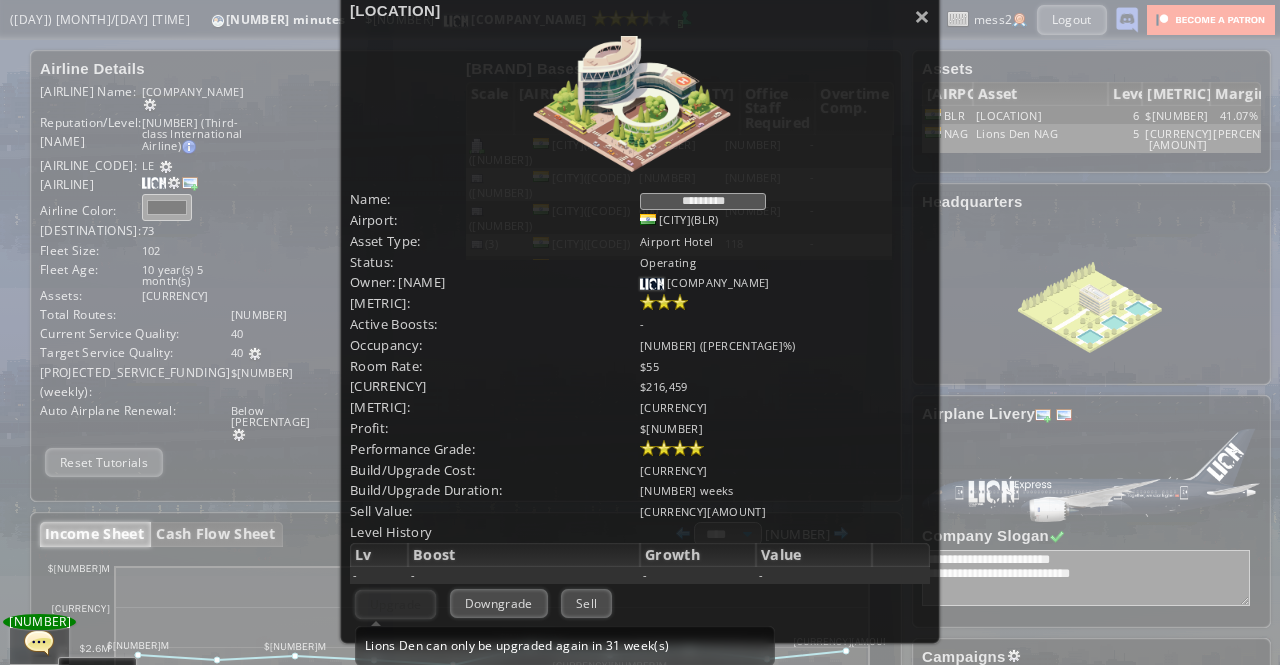 click on "Upgrade [CATEGORY] can only be upgraded again in [NUMBER] week(s)" at bounding box center (395, 604) 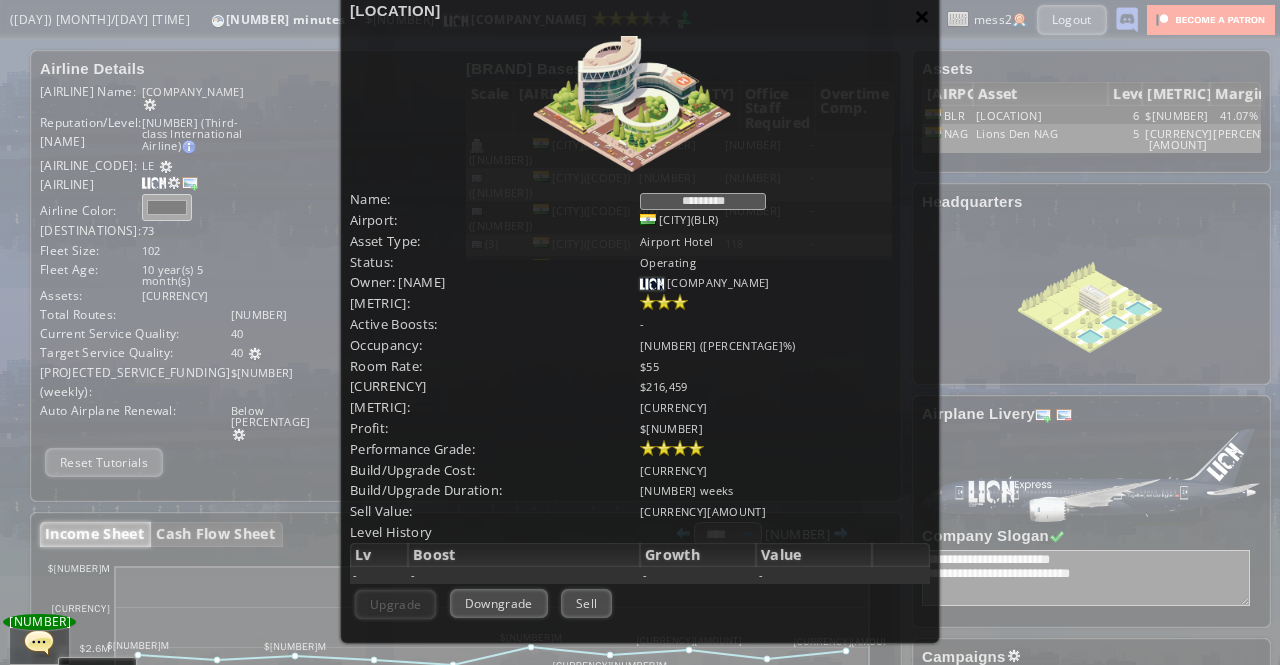 click on "×" at bounding box center [922, 16] 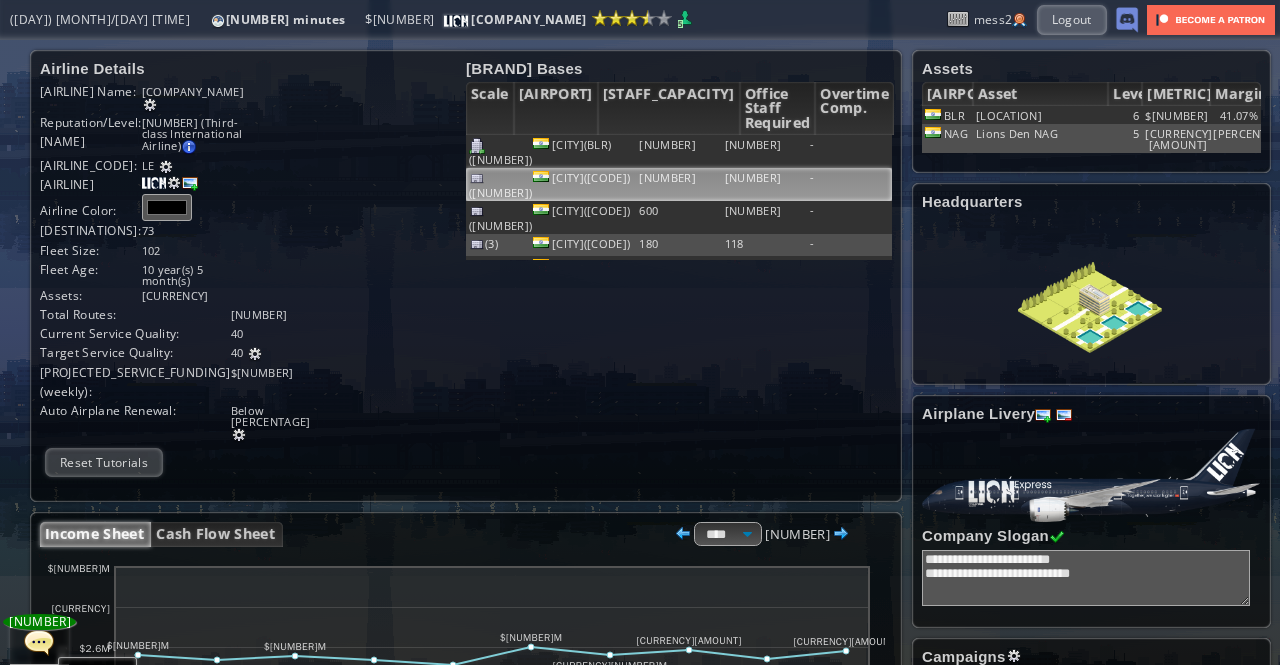 click on "[CITY]([CODE])" at bounding box center (583, 151) 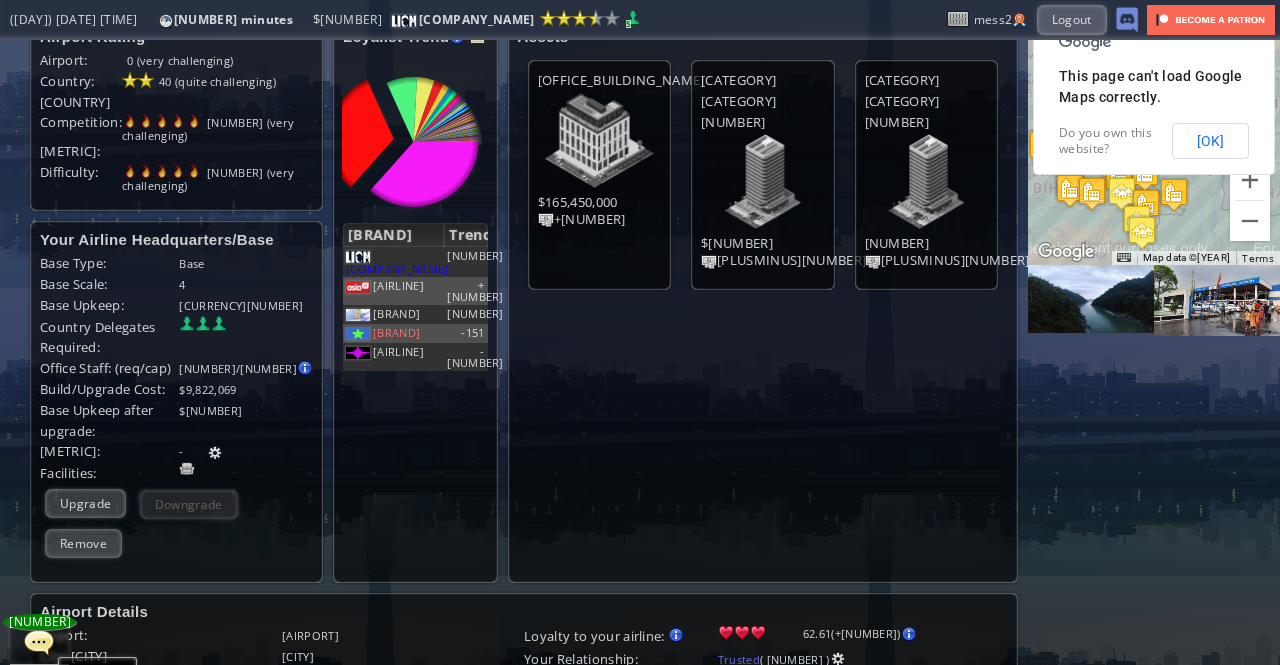 scroll, scrollTop: 0, scrollLeft: 0, axis: both 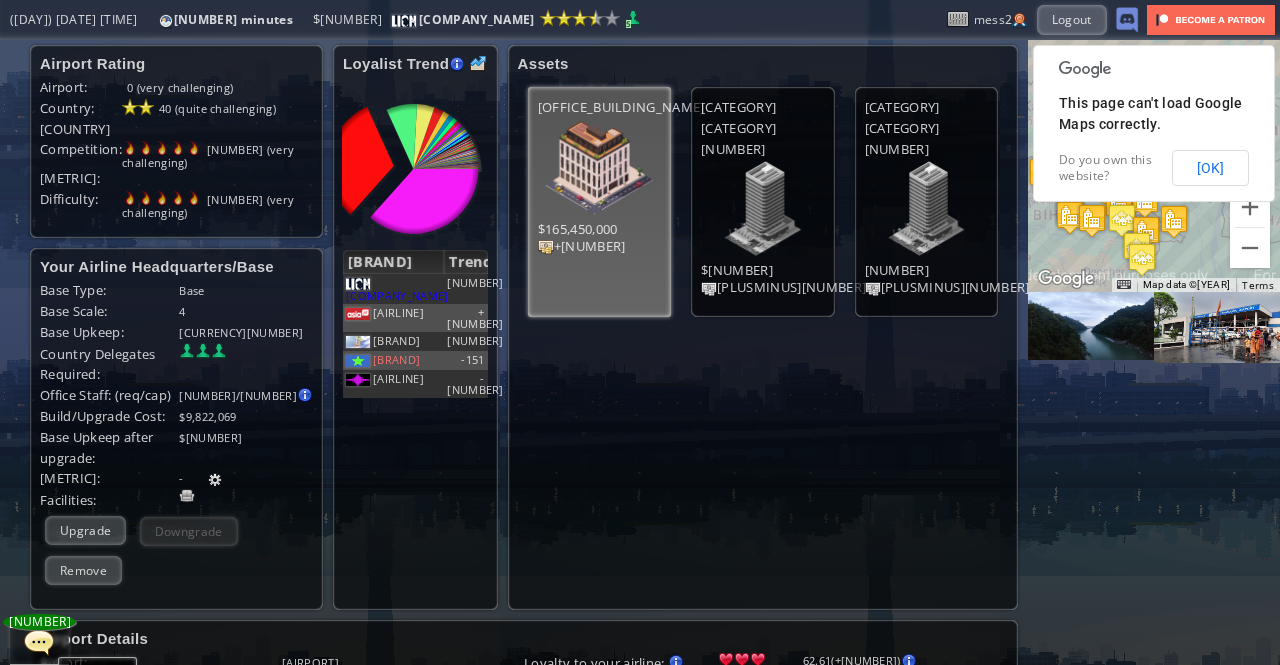 click at bounding box center (599, 167) 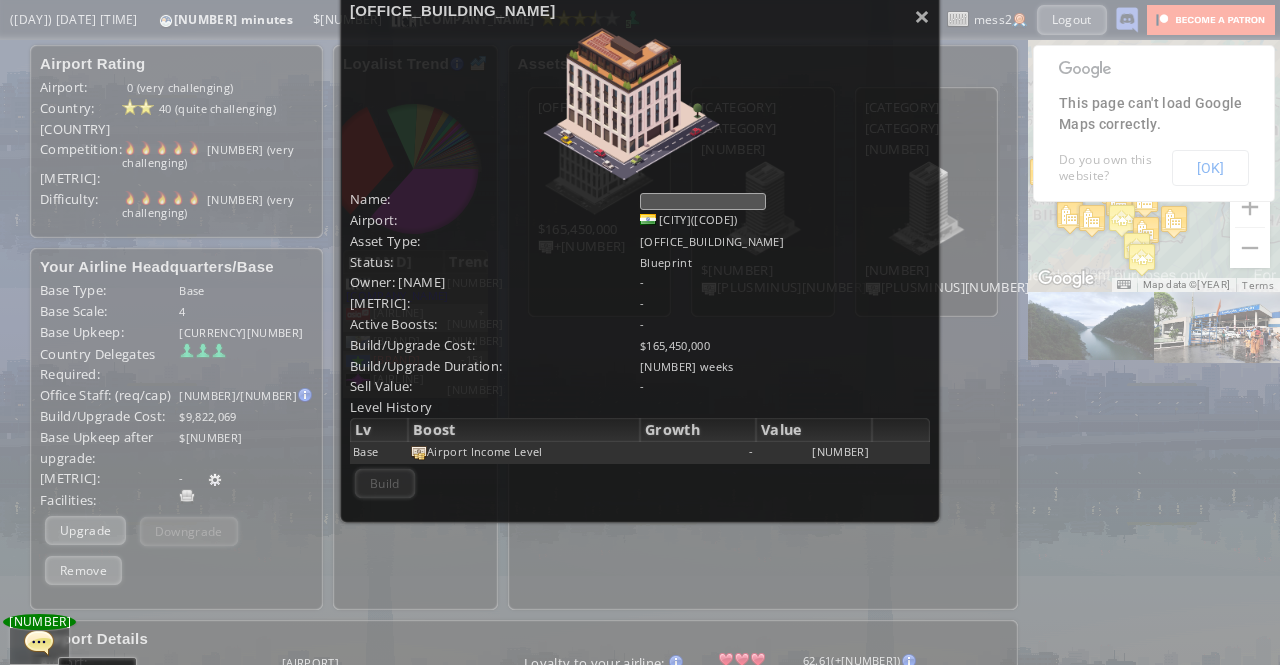 click at bounding box center [703, 201] 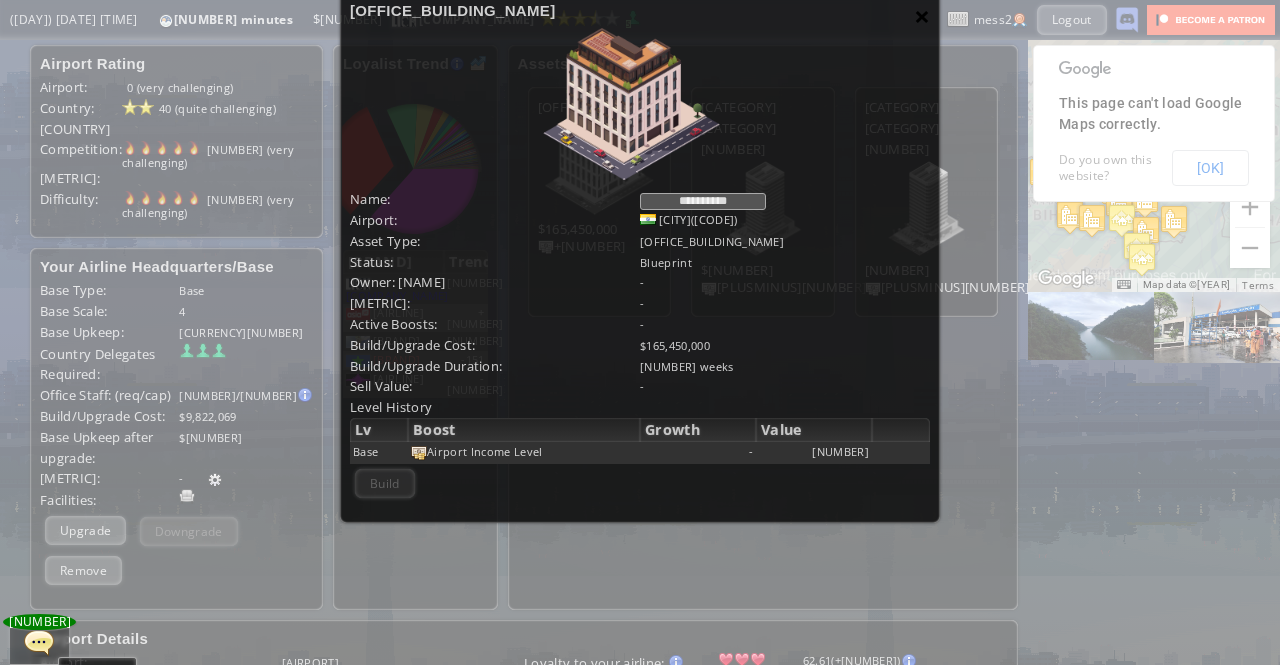 type on "[MASKED_DATA]" 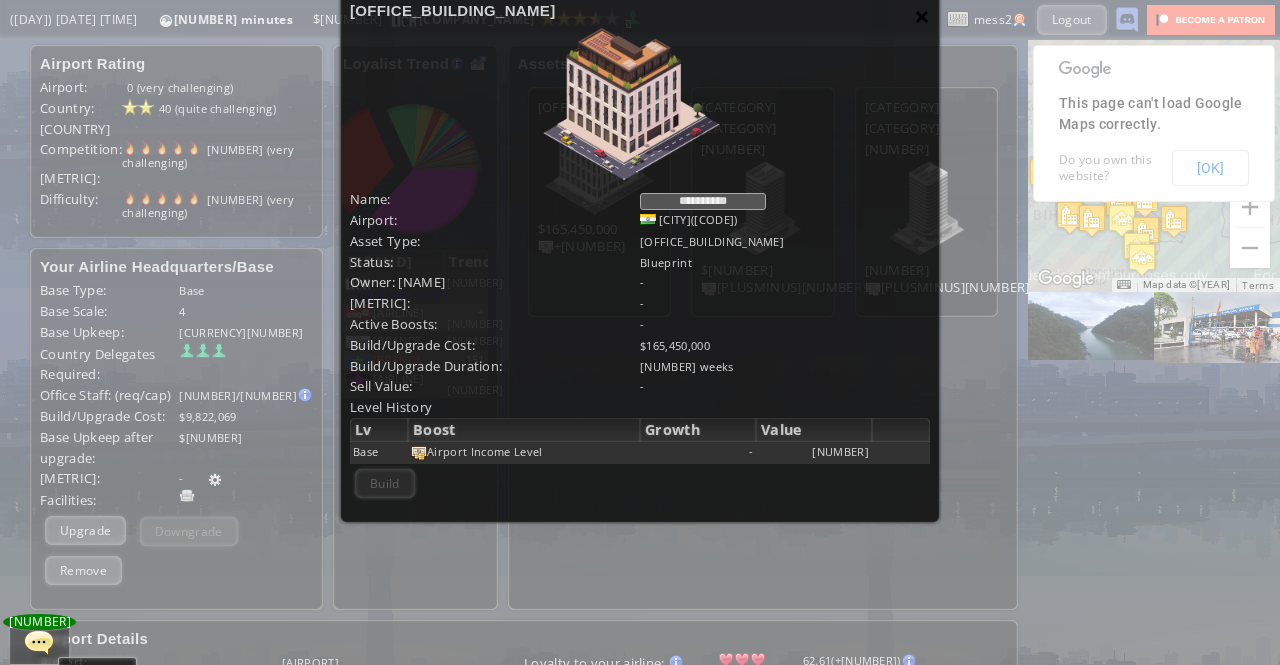 click on "×" at bounding box center [922, 16] 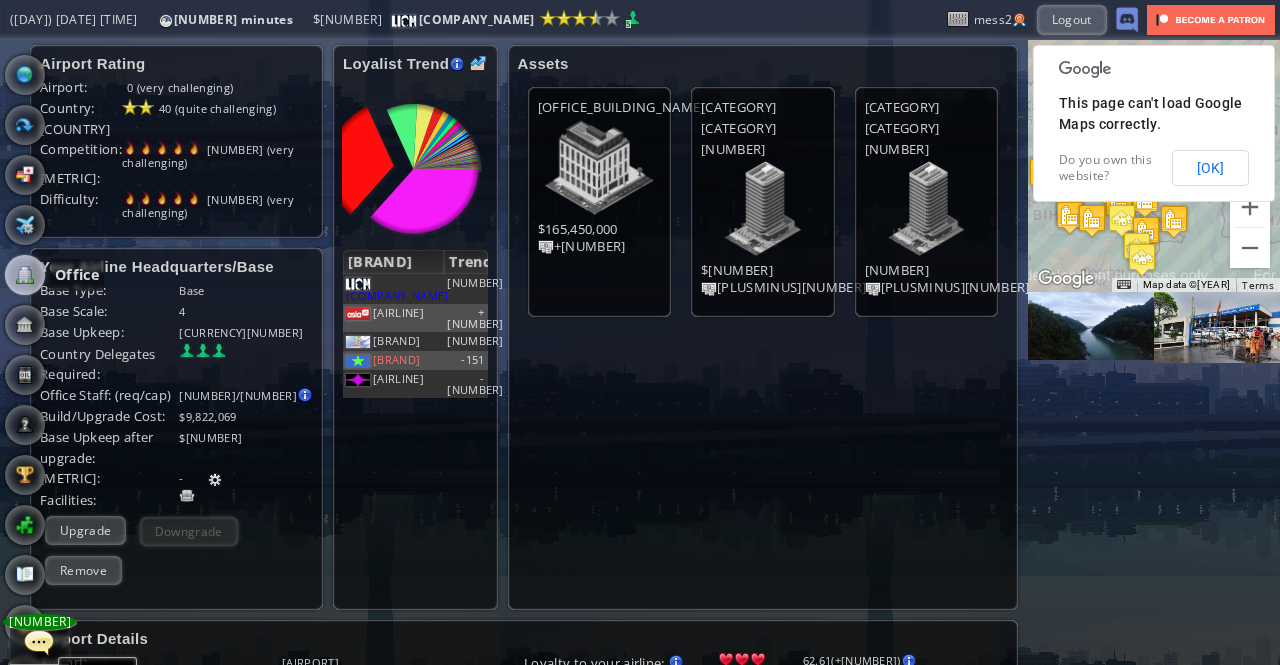 click at bounding box center (25, 275) 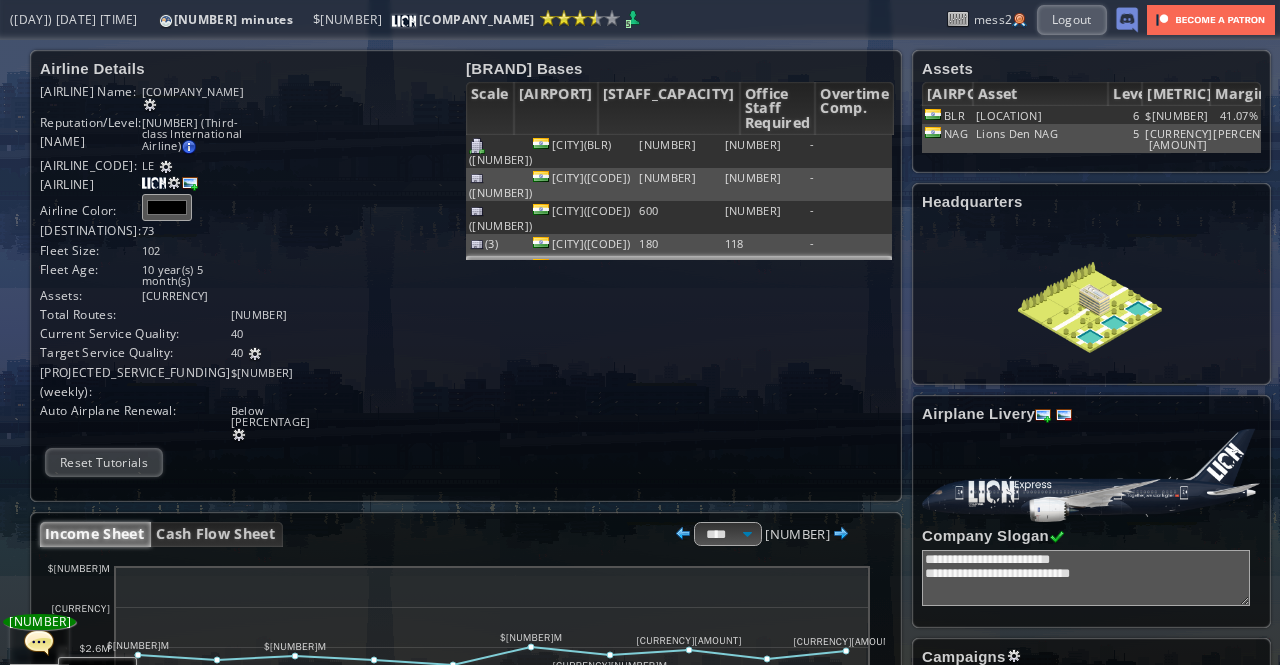 click on "[CITY](DEL)" at bounding box center [583, 151] 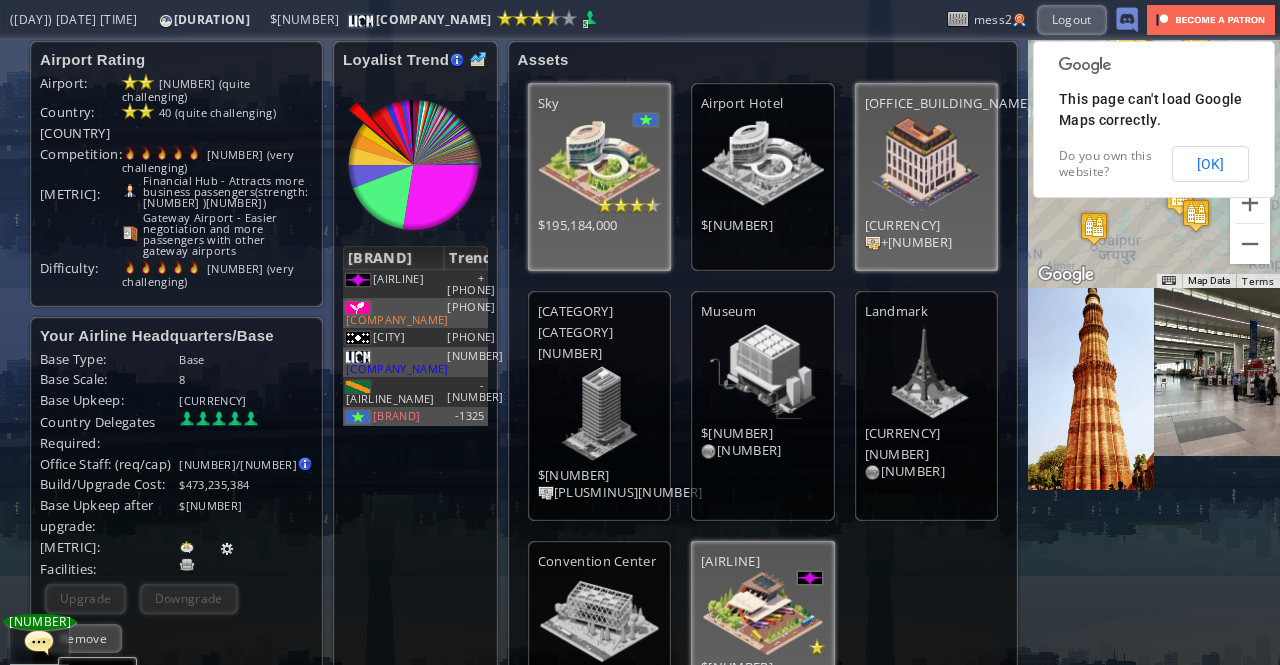 scroll, scrollTop: 0, scrollLeft: 0, axis: both 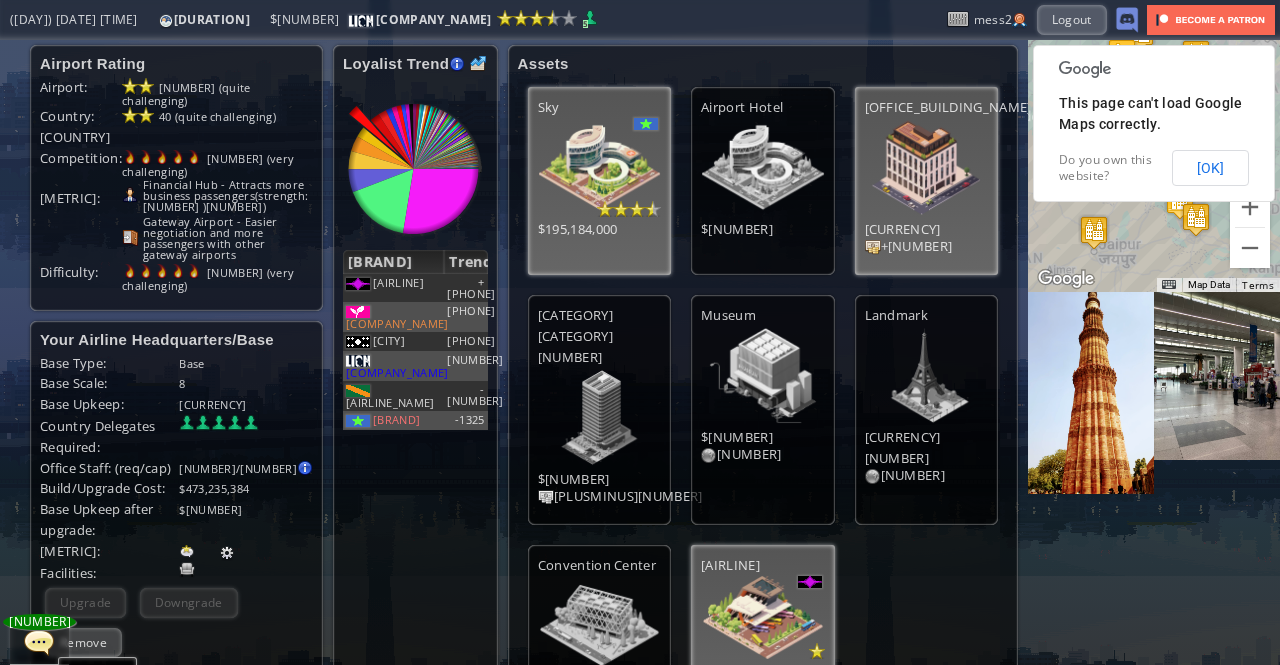 click at bounding box center [762, 167] 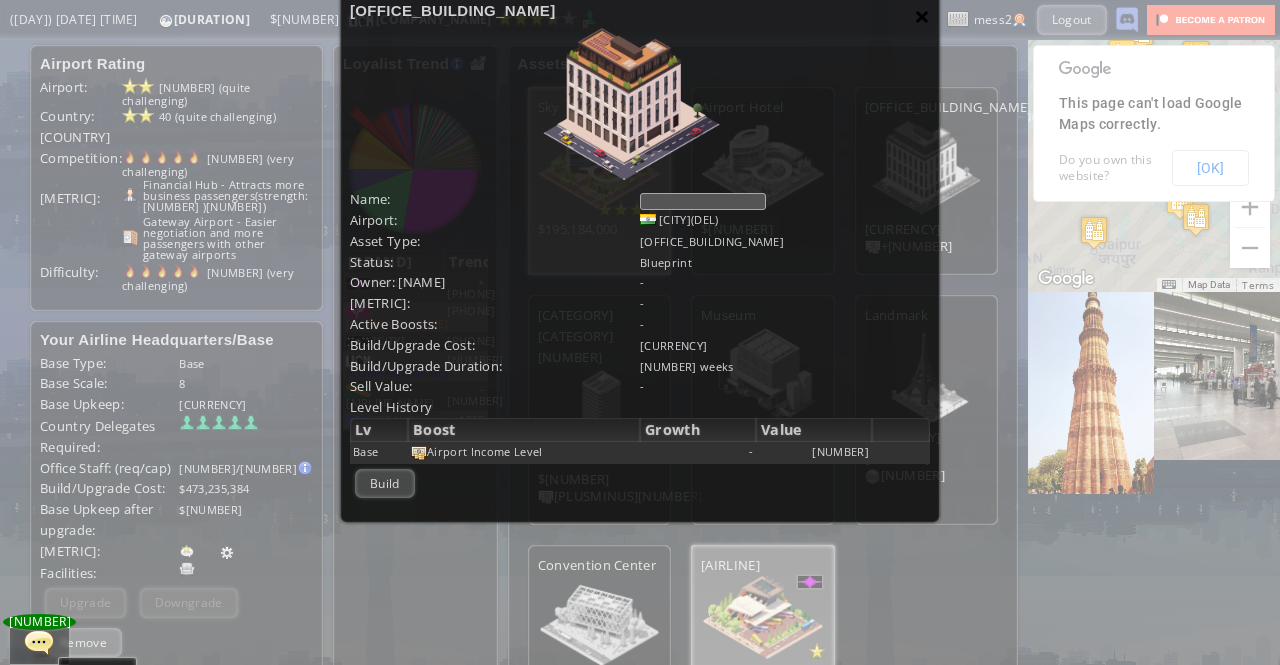 click on "×" at bounding box center [922, 16] 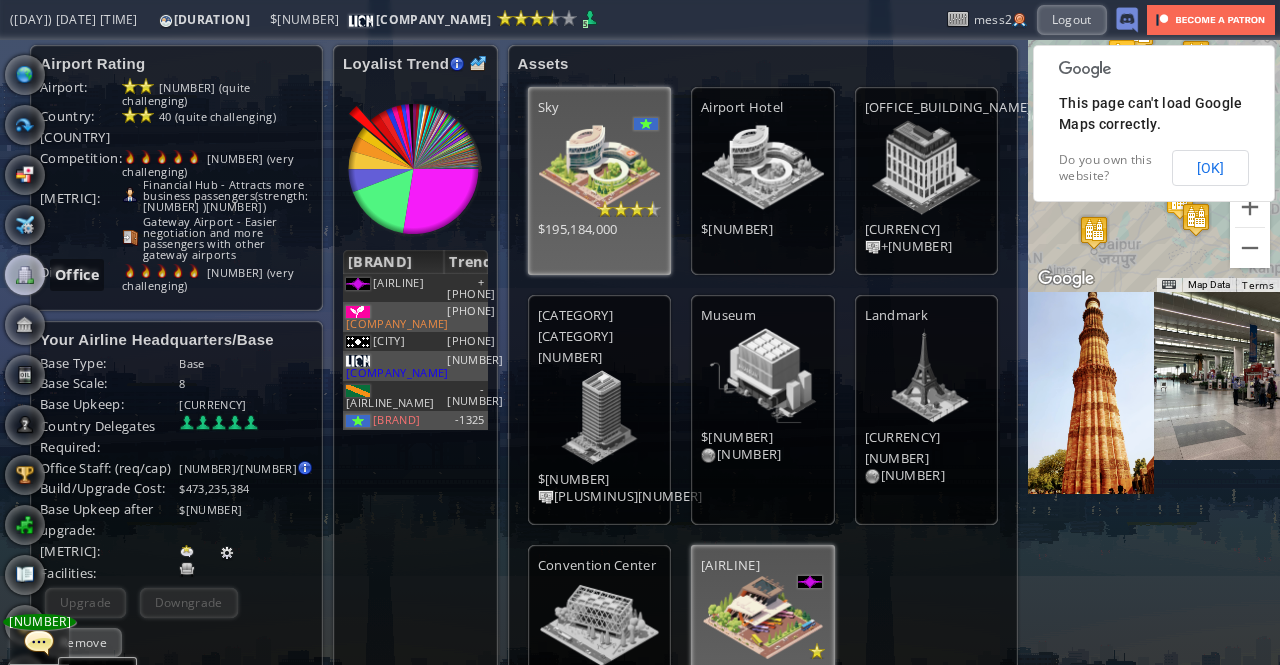 click at bounding box center (25, 275) 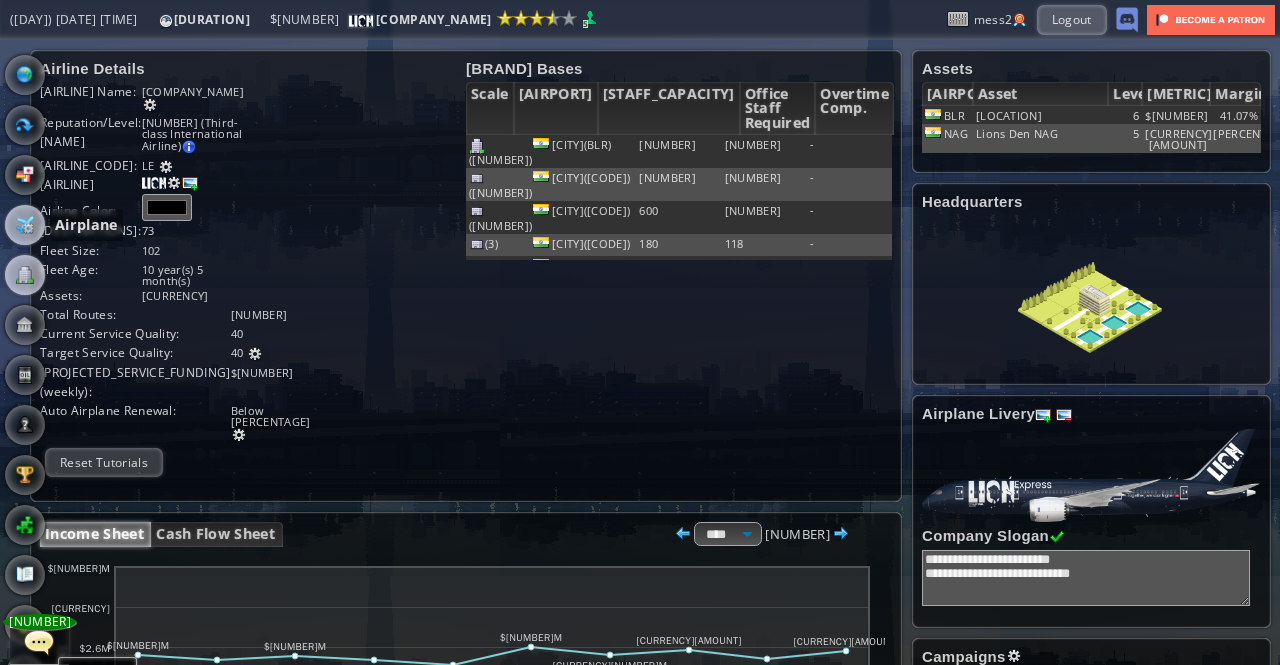 click at bounding box center (25, 225) 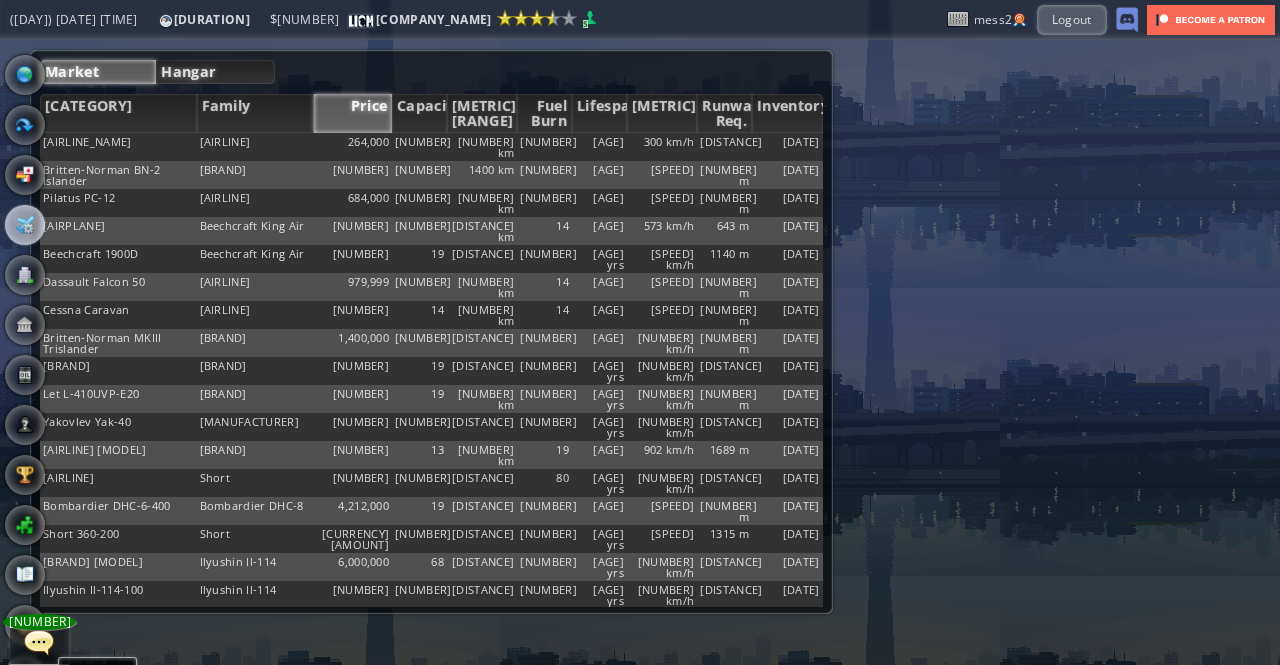 click on "Hangar" at bounding box center [215, 72] 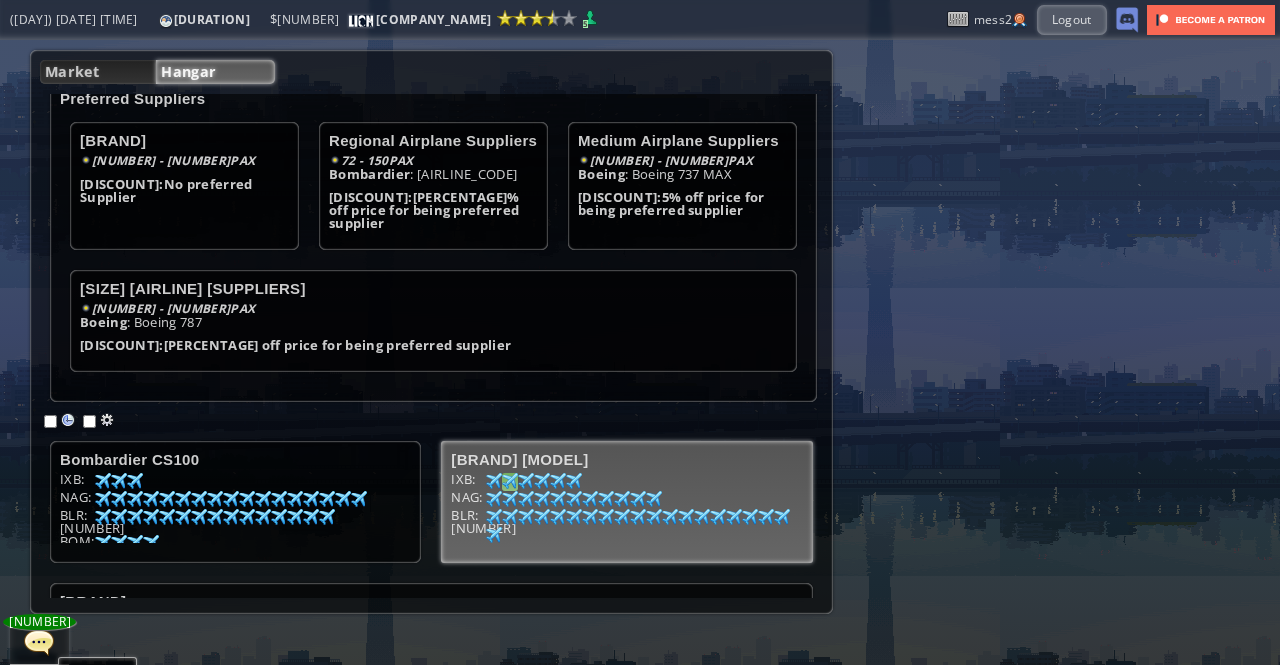 scroll, scrollTop: 247, scrollLeft: 0, axis: vertical 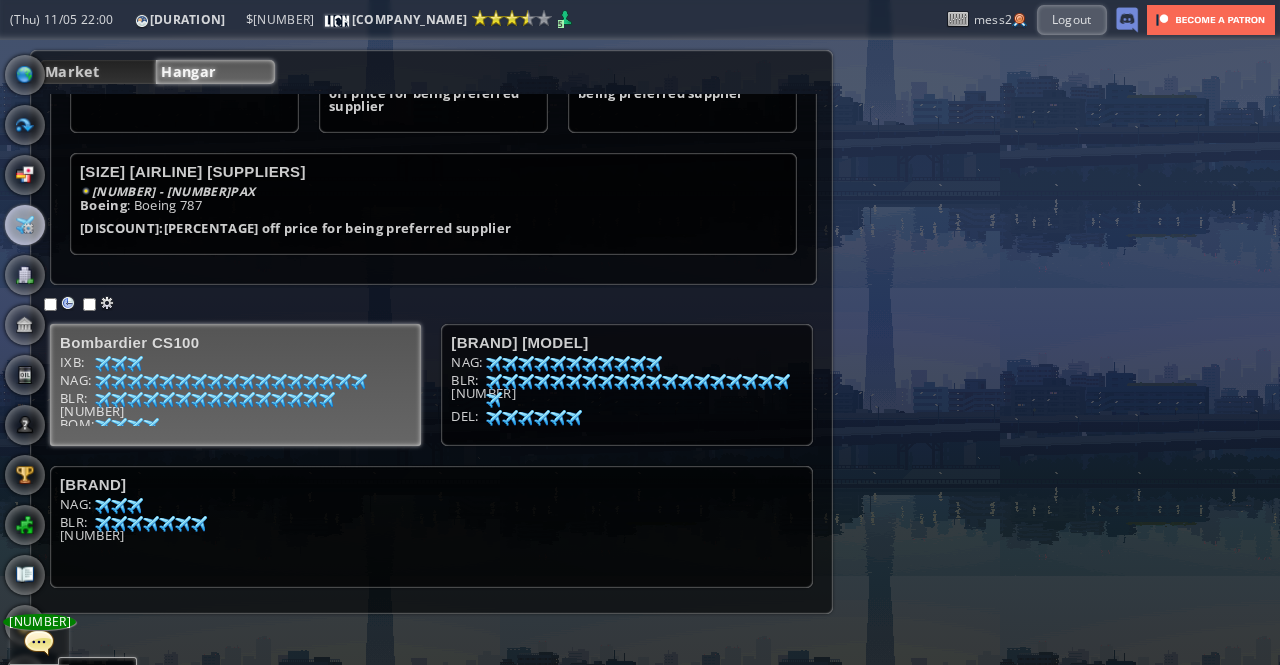 drag, startPoint x: 229, startPoint y: 417, endPoint x: 244, endPoint y: 409, distance: 17 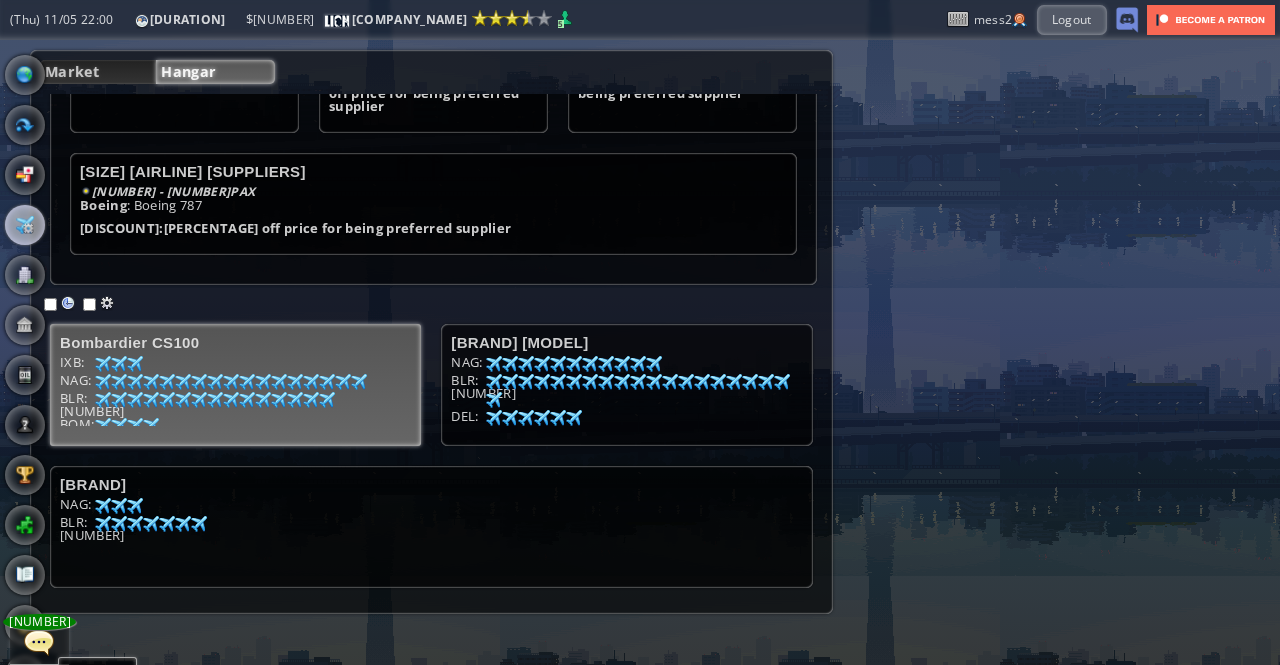 click on "Bombardier CS100 IXB: [NUMBER] [NUMBER] [NUMBER] [NUMBER] [NUMBER] [NUMBER] NAG: [NUMBER] [NUMBER] [NUMBER] [NUMBER] [NUMBER] [NUMBER] [NUMBER] [NUMBER] [NUMBER] [NUMBER] [NUMBER] [NUMBER] [NUMBER] [NUMBER] [NUMBER] [NUMBER] [NUMBER] [NUMBER] [NUMBER] [NUMBER] [NUMBER] [NUMBER] [NUMBER] [NUMBER] [NUMBER] [NUMBER] [NUMBER] [NUMBER] [NUMBER] [NUMBER] [NUMBER] [NUMBER] [NUMBER] [NUMBER] [NUMBER] BLR: [NUMBER] [NUMBER] [NUMBER] [NUMBER] [NUMBER] [NUMBER] [NUMBER] [NUMBER] [NUMBER] [NUMBER] [NUMBER] [NUMBER] [NUMBER] [NUMBER] [NUMBER] [NUMBER] [NUMBER] [NUMBER] [NUMBER] [NUMBER] [NUMBER] [NUMBER] [NUMBER] [NUMBER] [NUMBER] [NUMBER] [NUMBER] [NUMBER] [NUMBER] [NUMBER] [NUMBER] [NUMBER] [NUMBER] [NUMBER] [NUMBER] [NUMBER] DEL: [NUMBER] [NUMBER] [NUMBER] [NUMBER] [NUMBER] [NUMBER] [NUMBER] [NUMBER] [NUMBER] [NUMBER] [NUMBER] [NUMBER] [NUMBER] [NUMBER] [NUMBER] [NUMBER] [NUMBER] [NUMBER] [NUMBER] [NUMBER] [NUMBER] [NUMBER] [NUMBER] [NUMBER] [NUMBER] [NUMBER] [NUMBER] [NUMBER] [NUMBER] [NUMBER] [NUMBER] [NUMBER] [NUMBER] [NUMBER] [NUMBER] [NUMBER]" at bounding box center (235, 385) 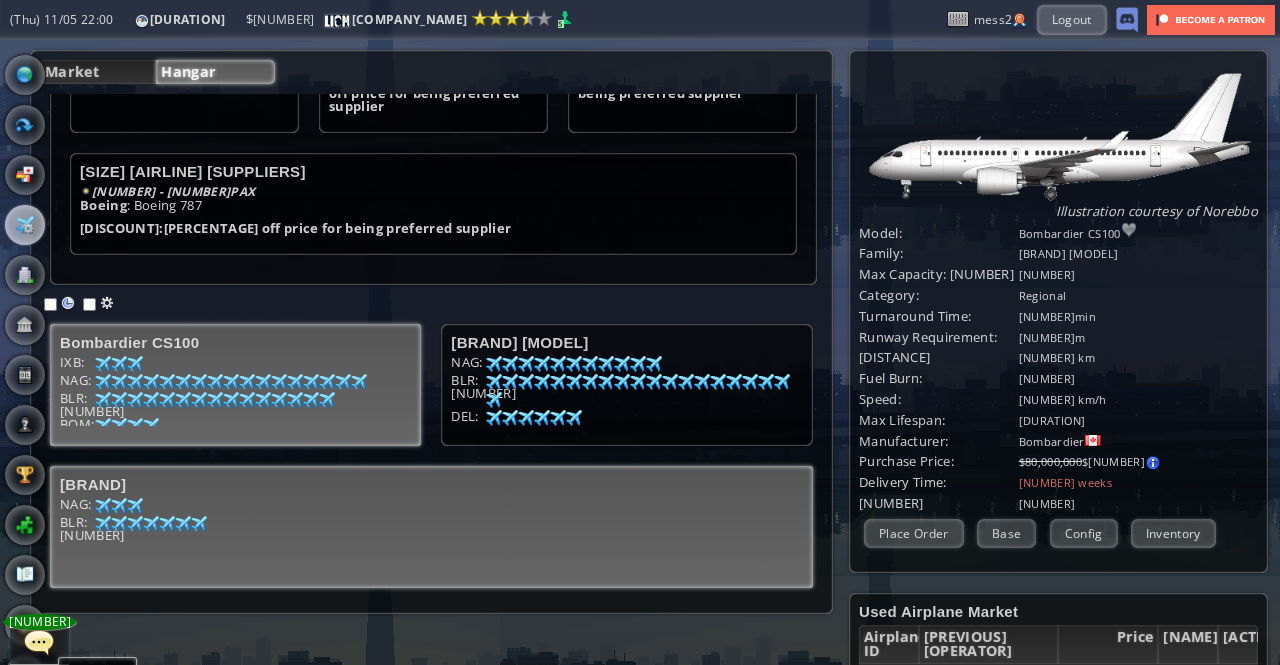 click on "NAG: [NUMBER] [NUMBER] [NUMBER] [NUMBER] [NUMBER] [NUMBER]" at bounding box center (235, 365) 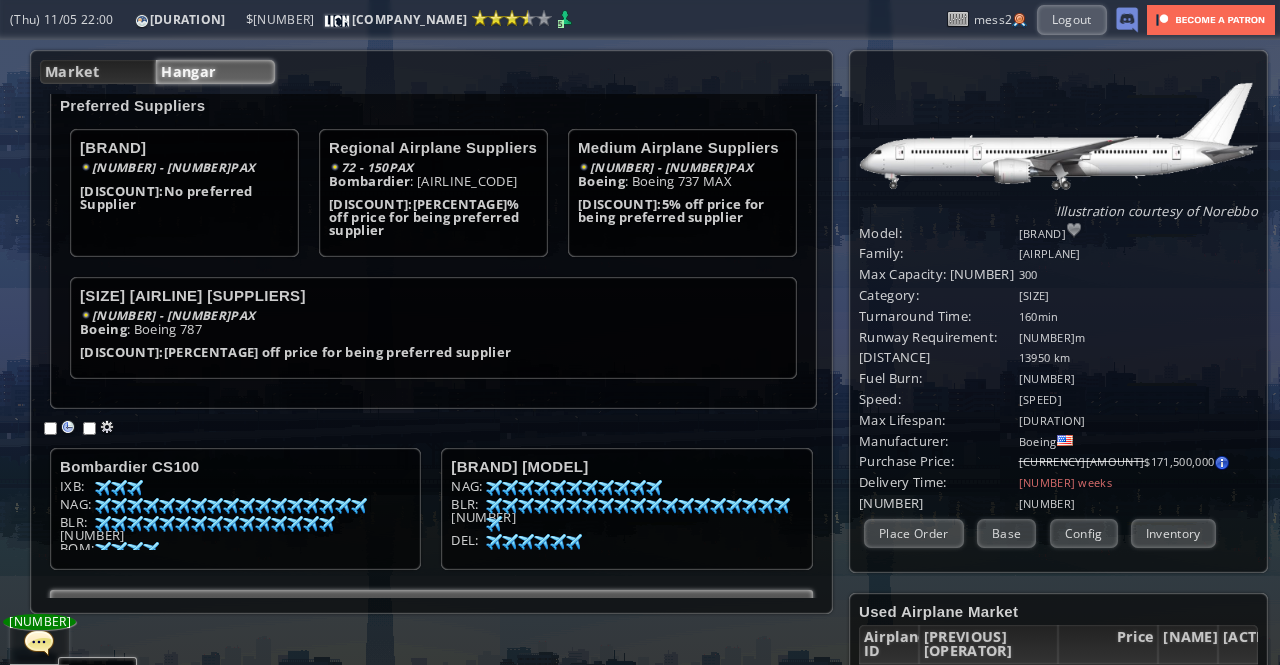 scroll, scrollTop: 0, scrollLeft: 0, axis: both 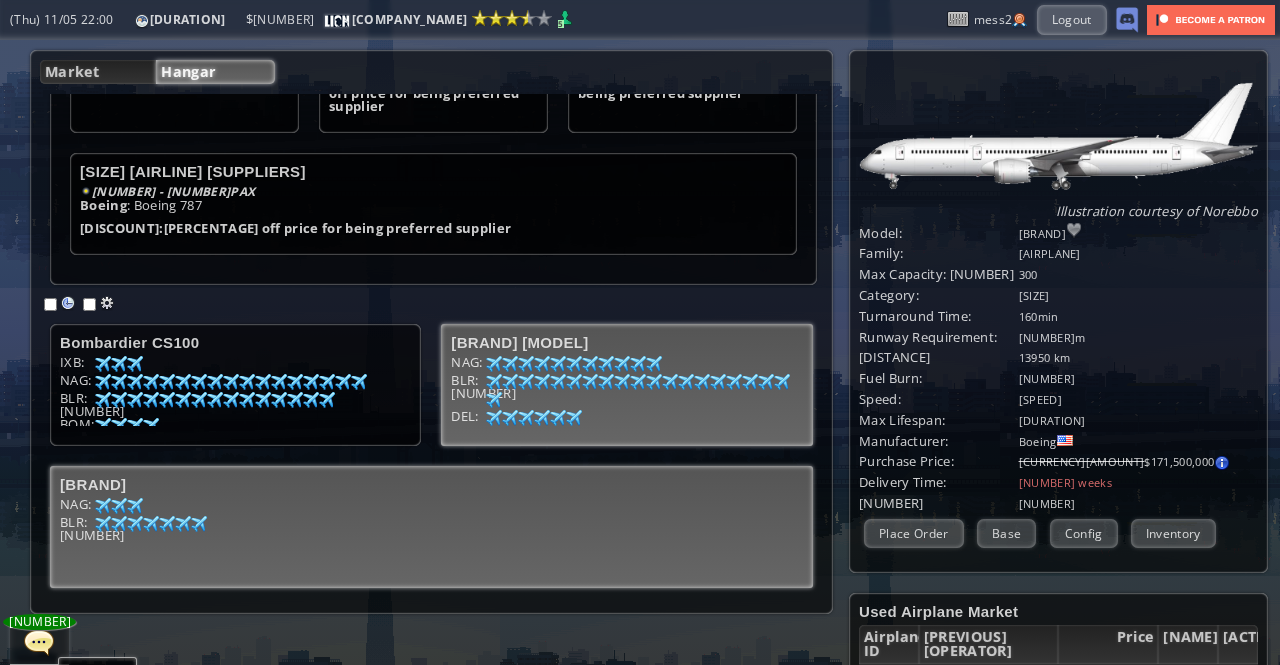 click on "DEL: [NUMBER] [NUMBER] [NUMBER] [NUMBER] [NUMBER] [NUMBER] [NUMBER] [NUMBER] [NUMBER] [NUMBER] [NUMBER] [NUMBER]" at bounding box center (235, 427) 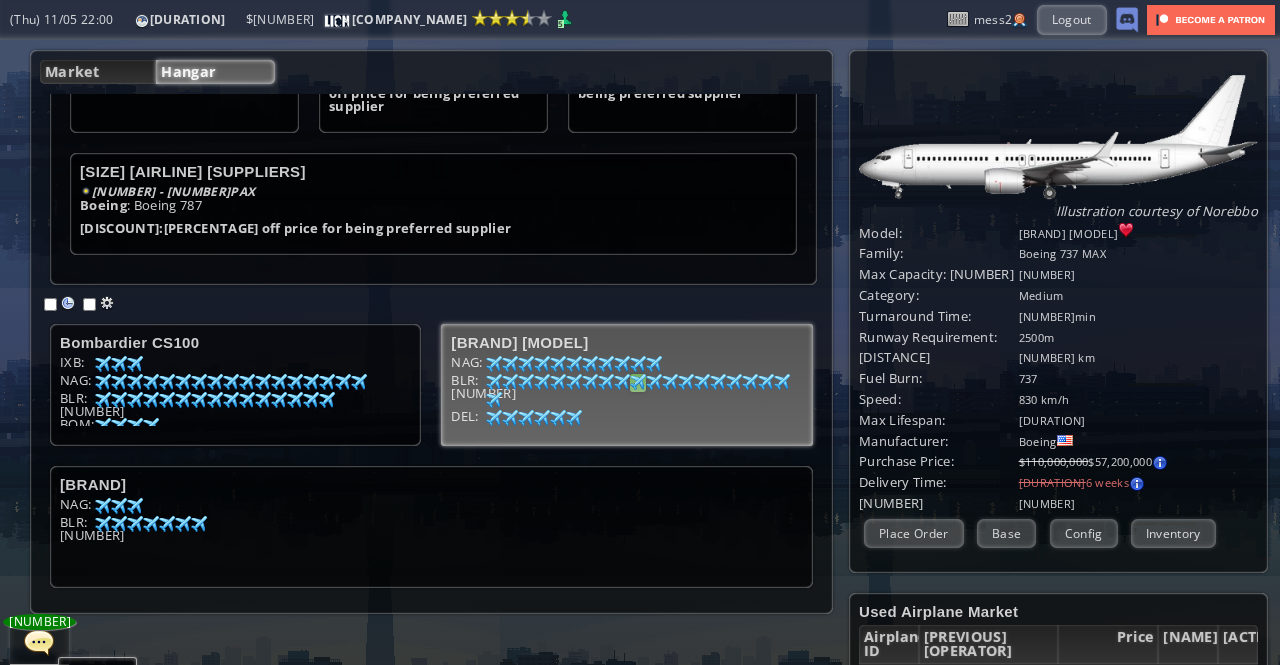 scroll, scrollTop: 247, scrollLeft: 0, axis: vertical 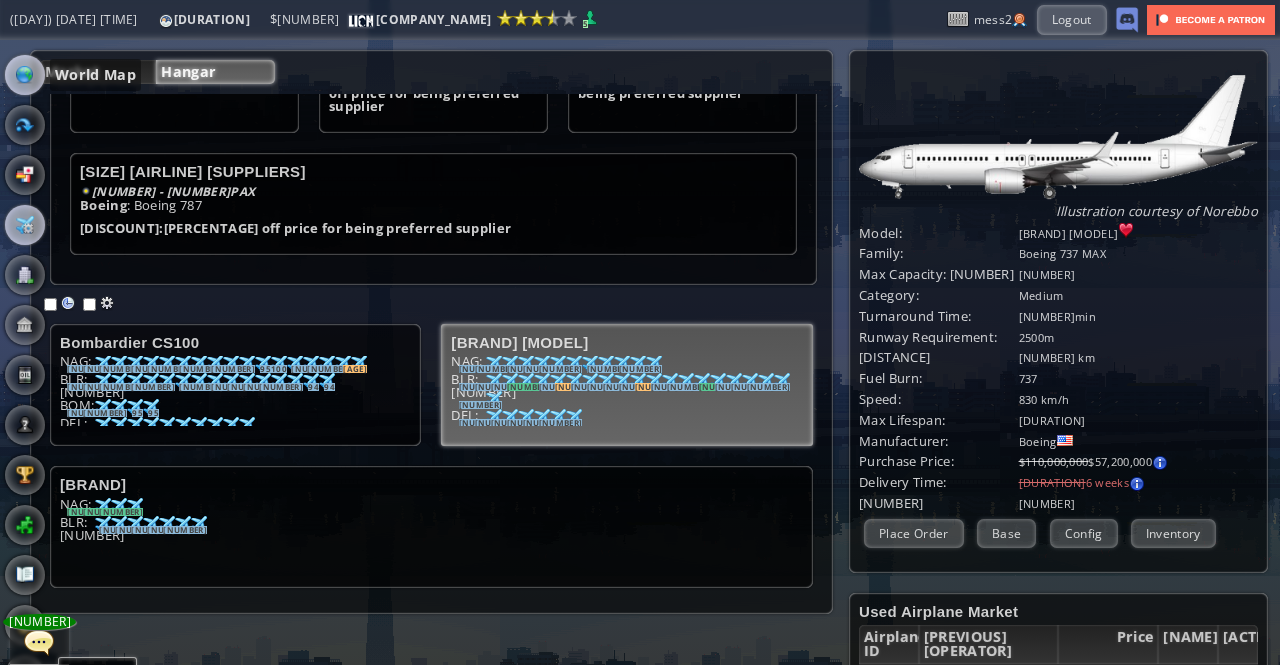 click at bounding box center [25, 75] 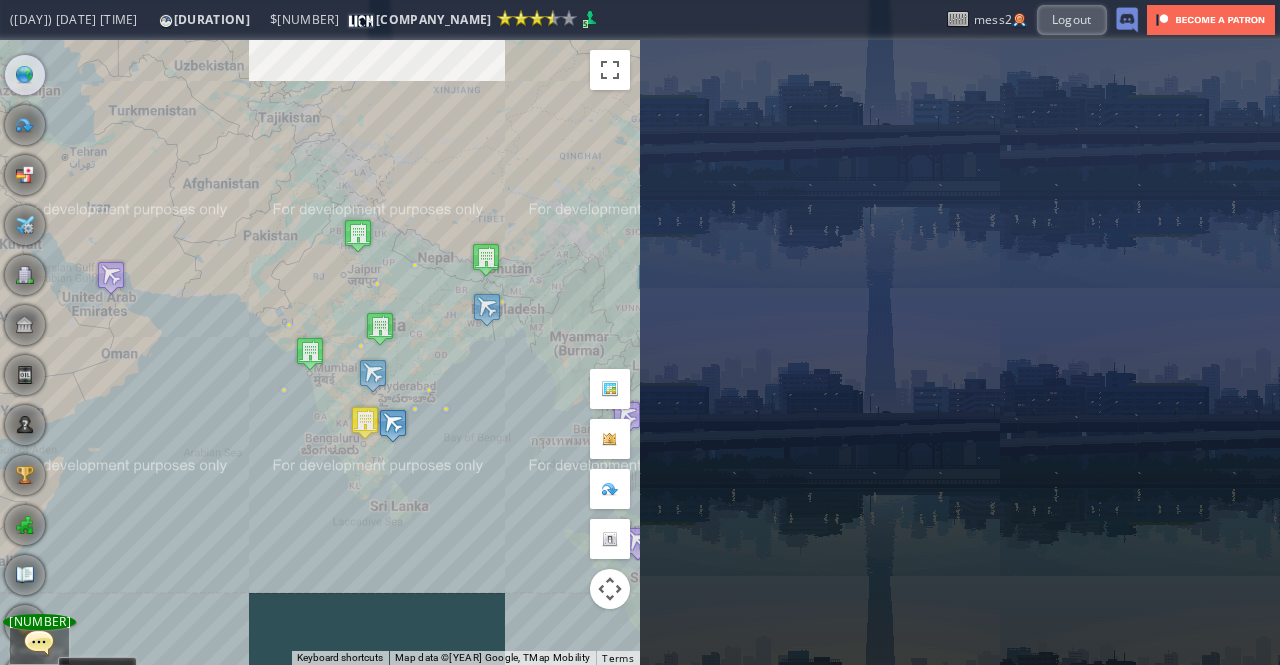 drag, startPoint x: 238, startPoint y: 341, endPoint x: 407, endPoint y: 444, distance: 197.91412 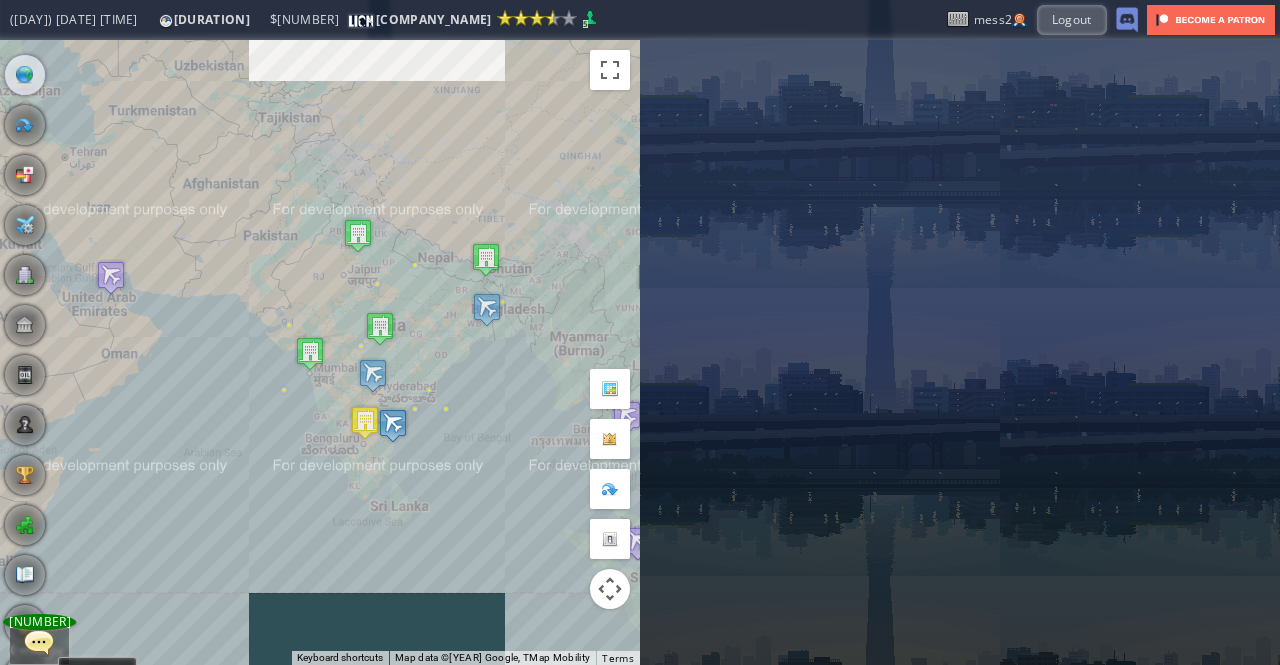 click at bounding box center (393, 425) 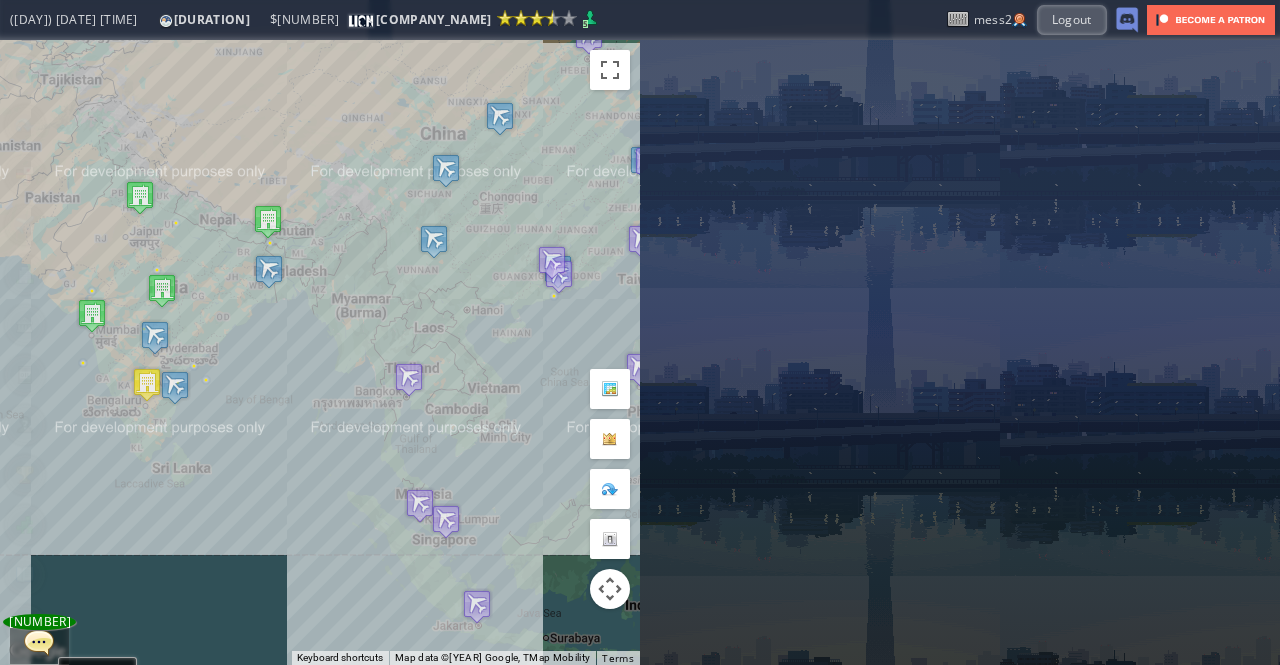 drag, startPoint x: 508, startPoint y: 478, endPoint x: 220, endPoint y: 441, distance: 290.367 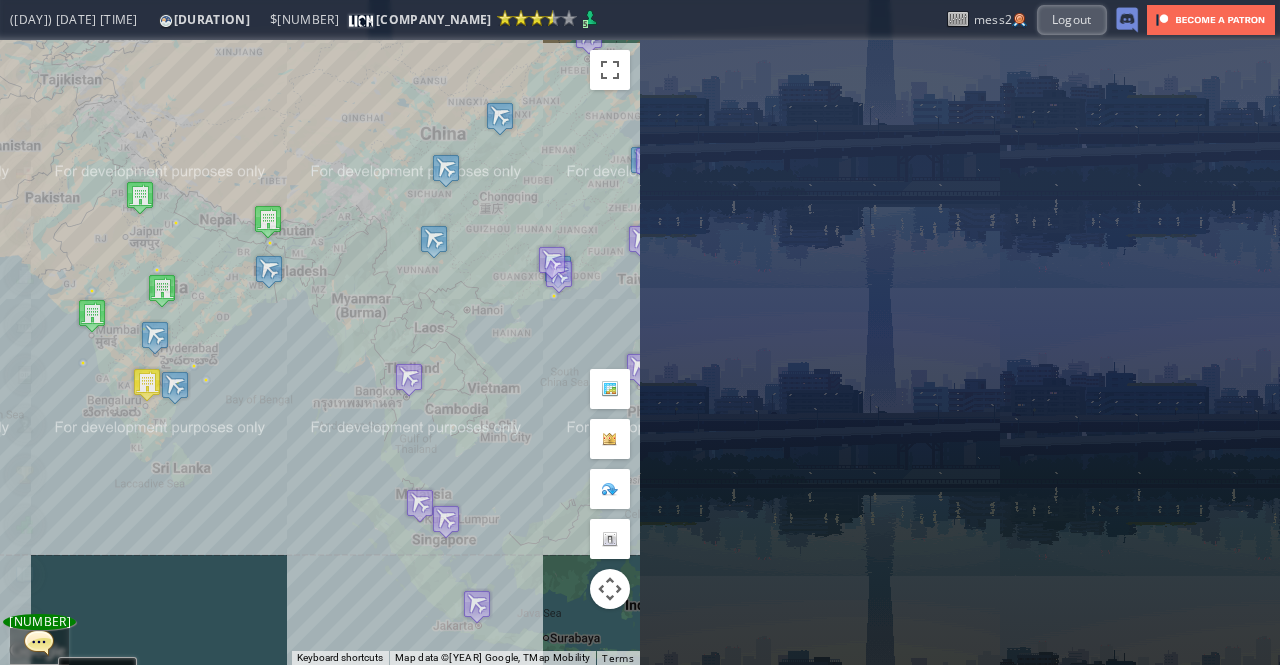 click on "To navigate, press the arrow keys." at bounding box center (320, 352) 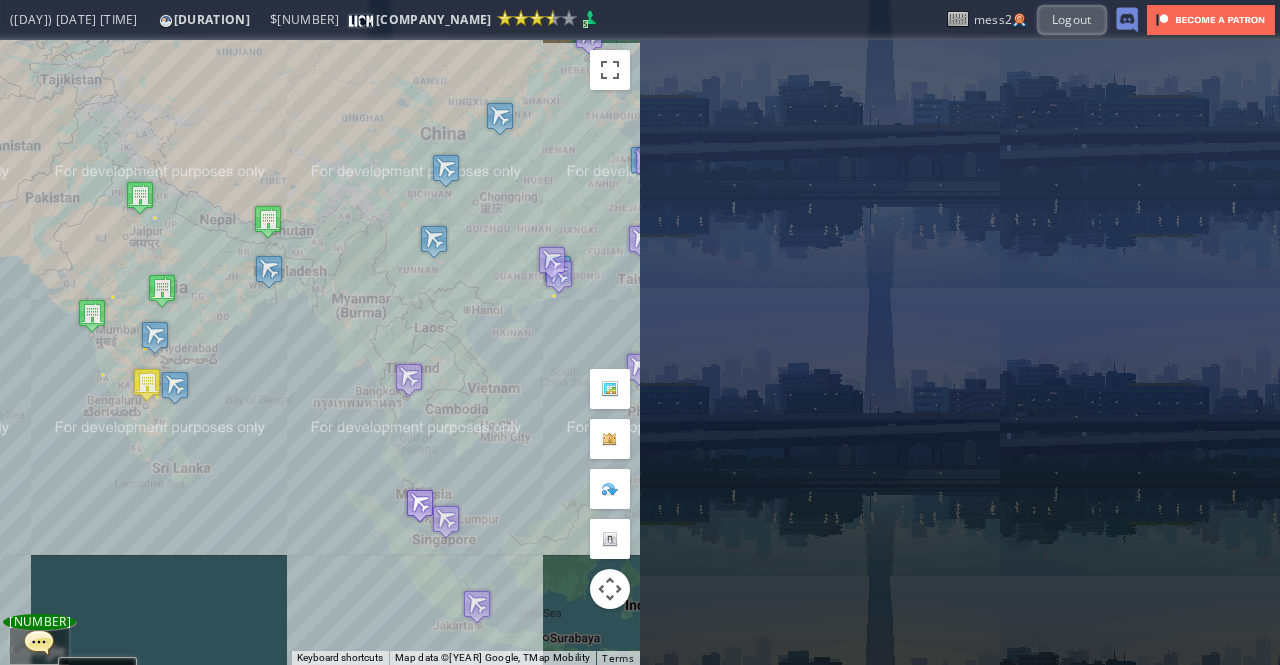 click at bounding box center [420, 505] 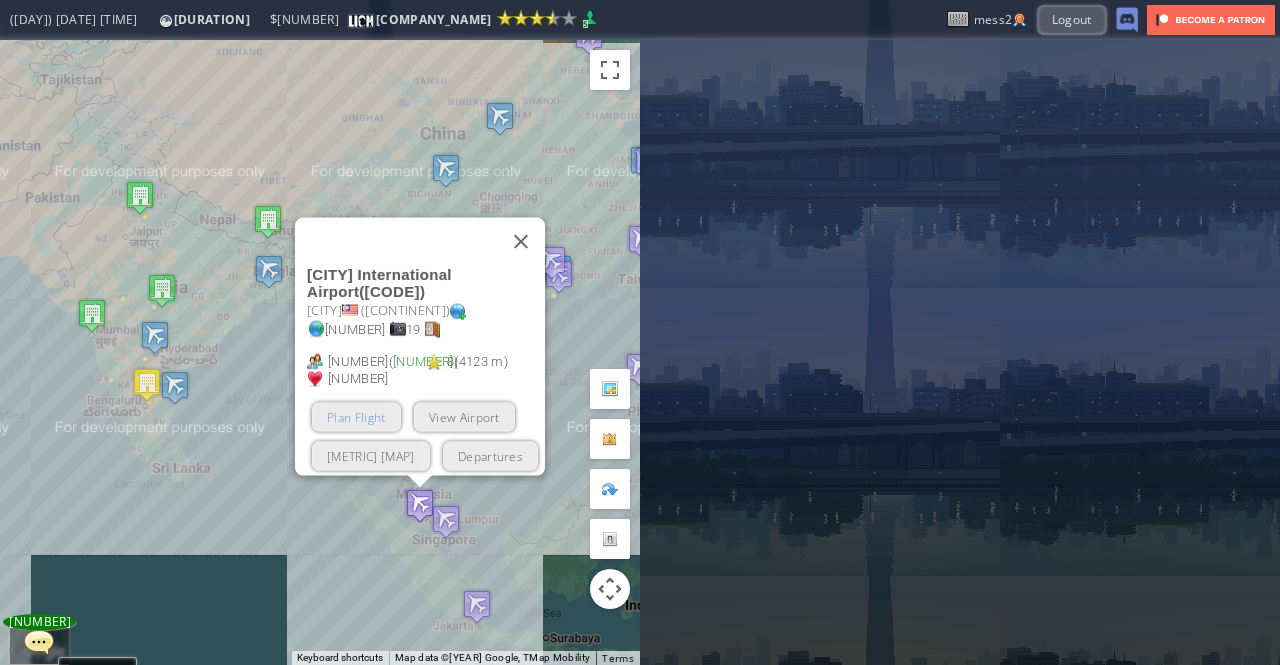 click on "Plan Flight" at bounding box center (356, 416) 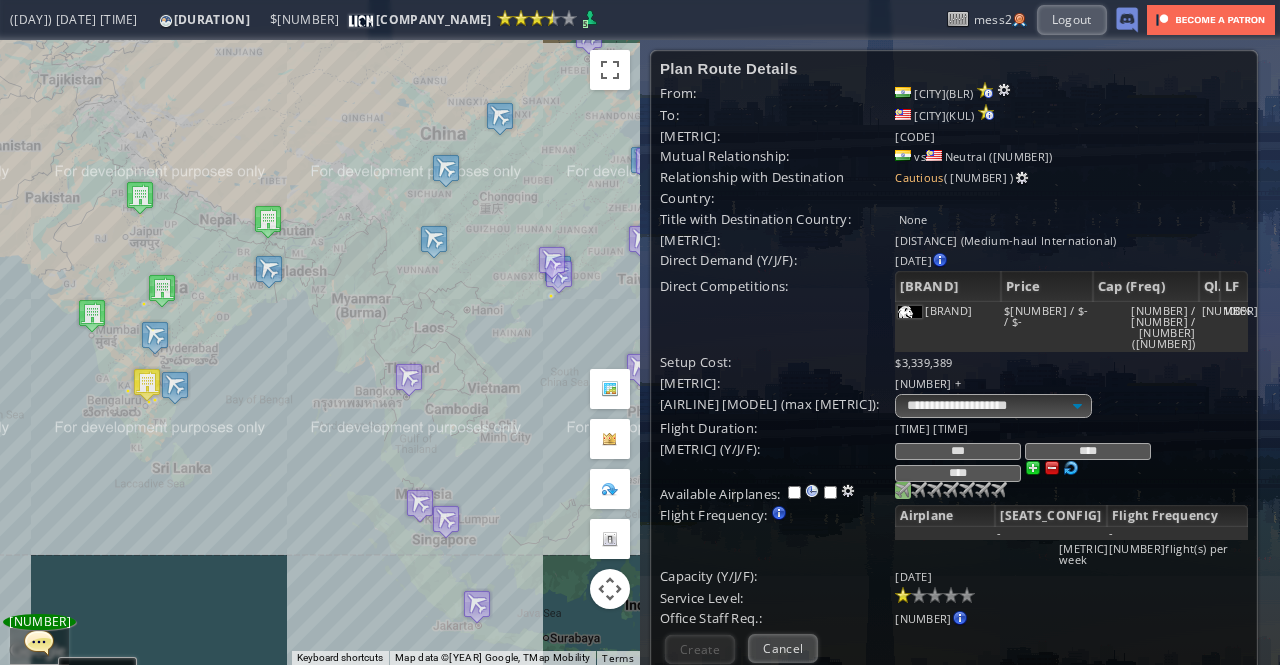click at bounding box center [903, 490] 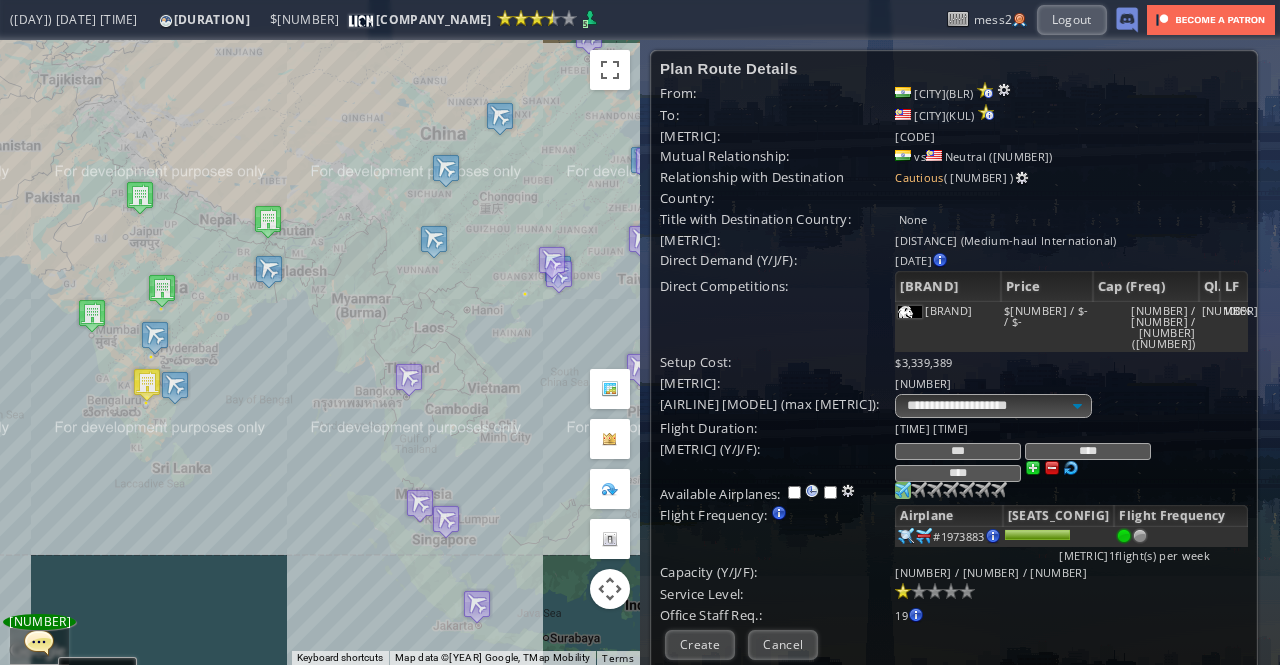 click at bounding box center [1052, 468] 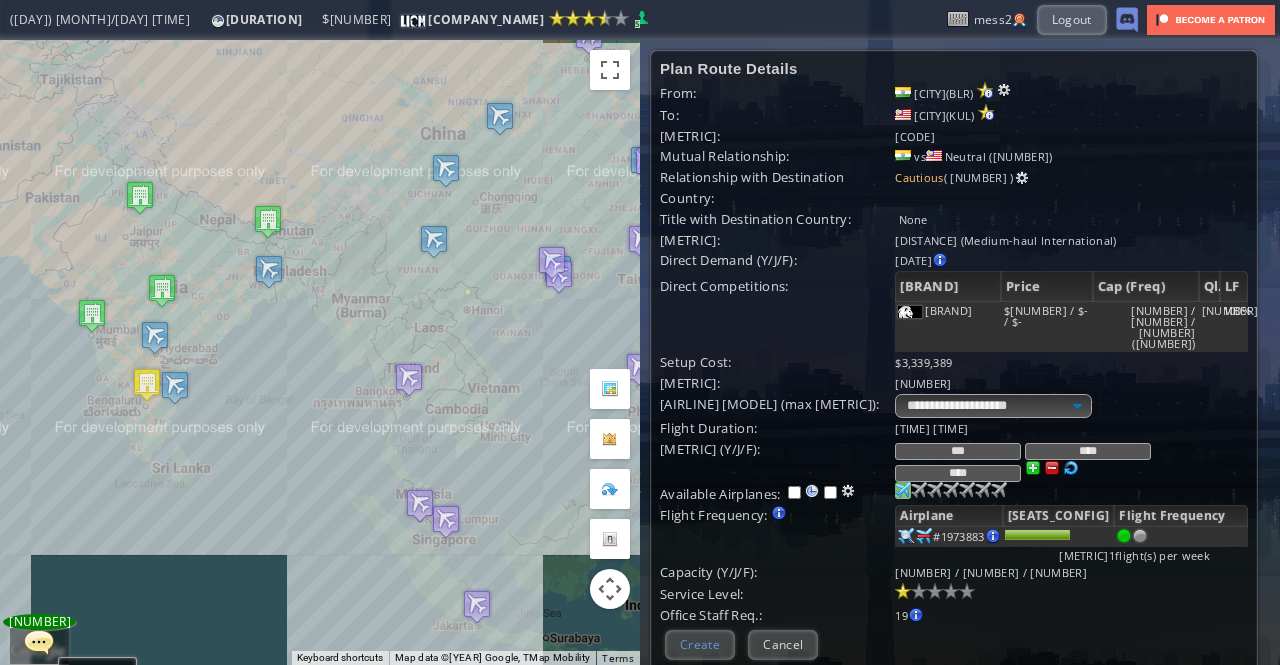 click on "Create" at bounding box center (700, 644) 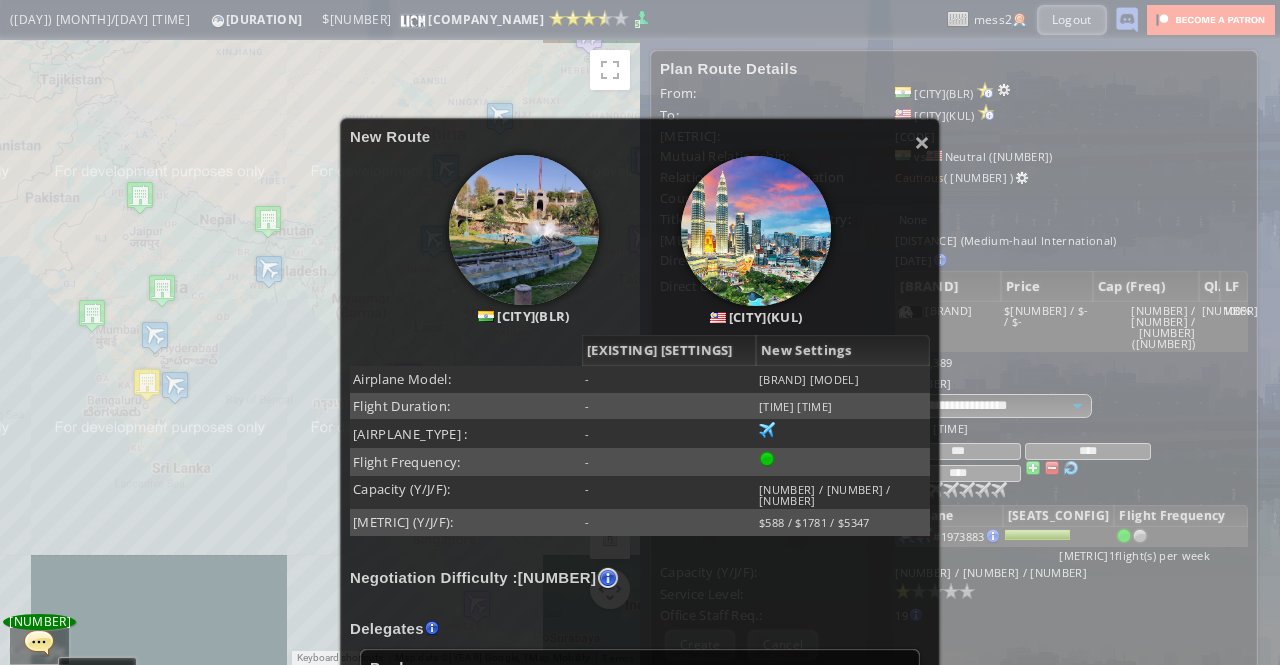 scroll, scrollTop: 300, scrollLeft: 0, axis: vertical 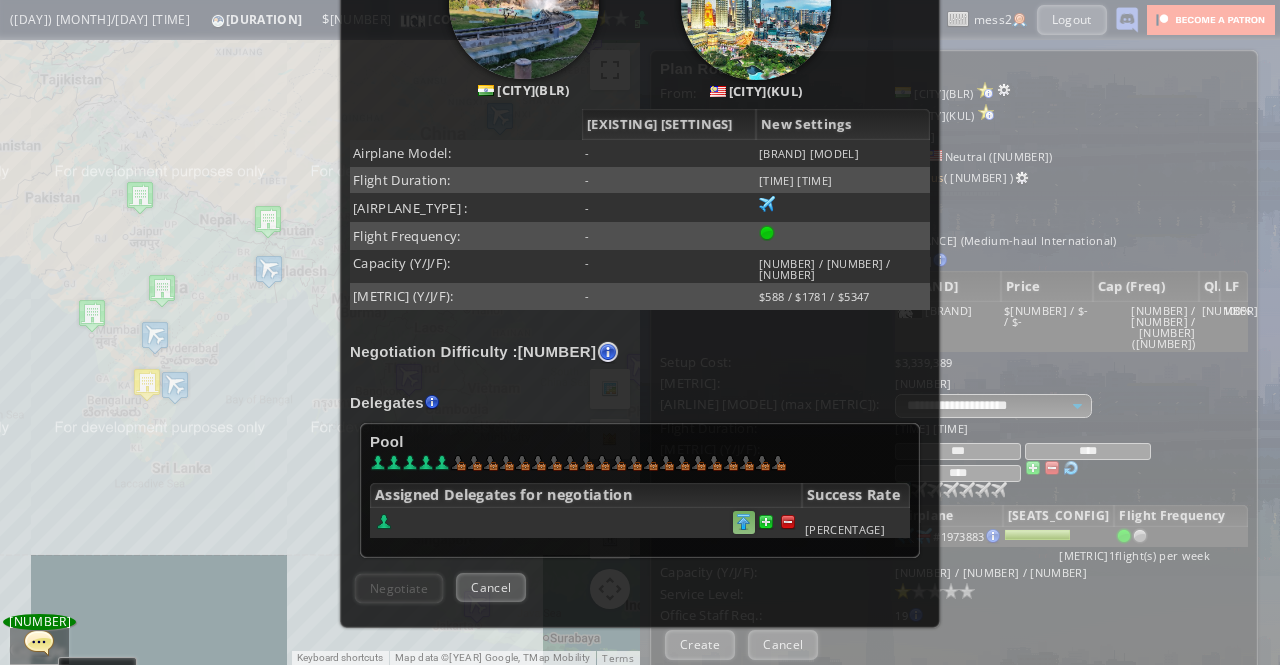 click at bounding box center [788, 522] 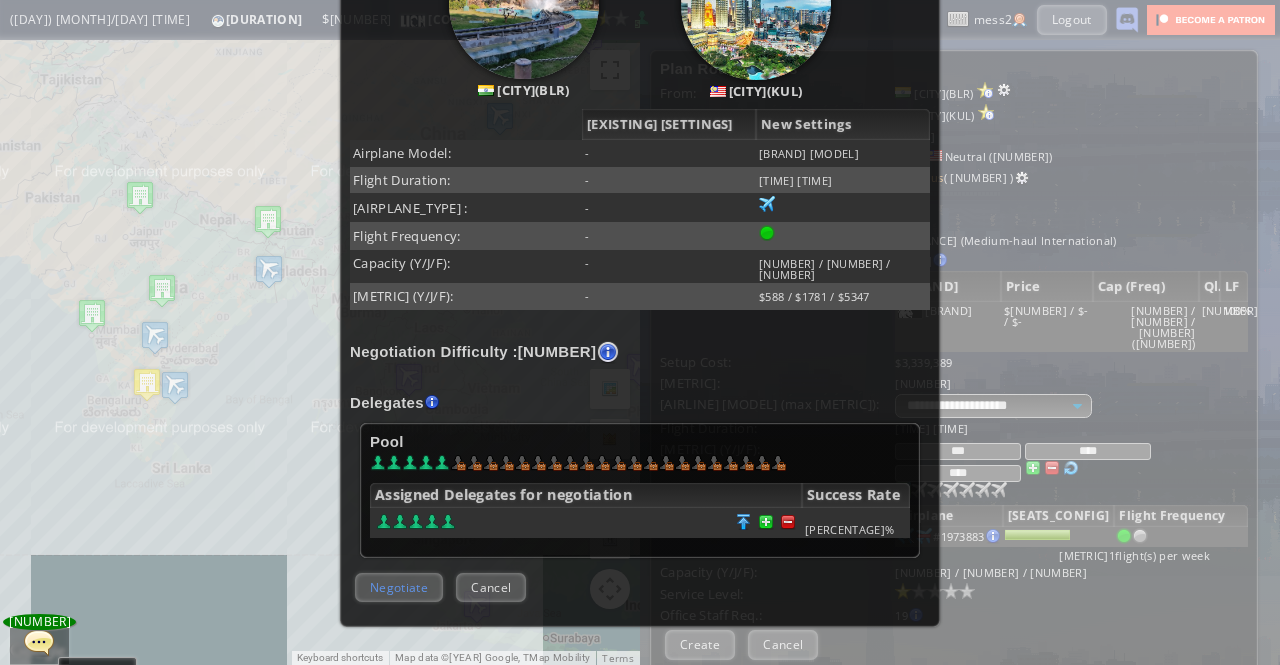 click on "Negotiate" at bounding box center (399, 587) 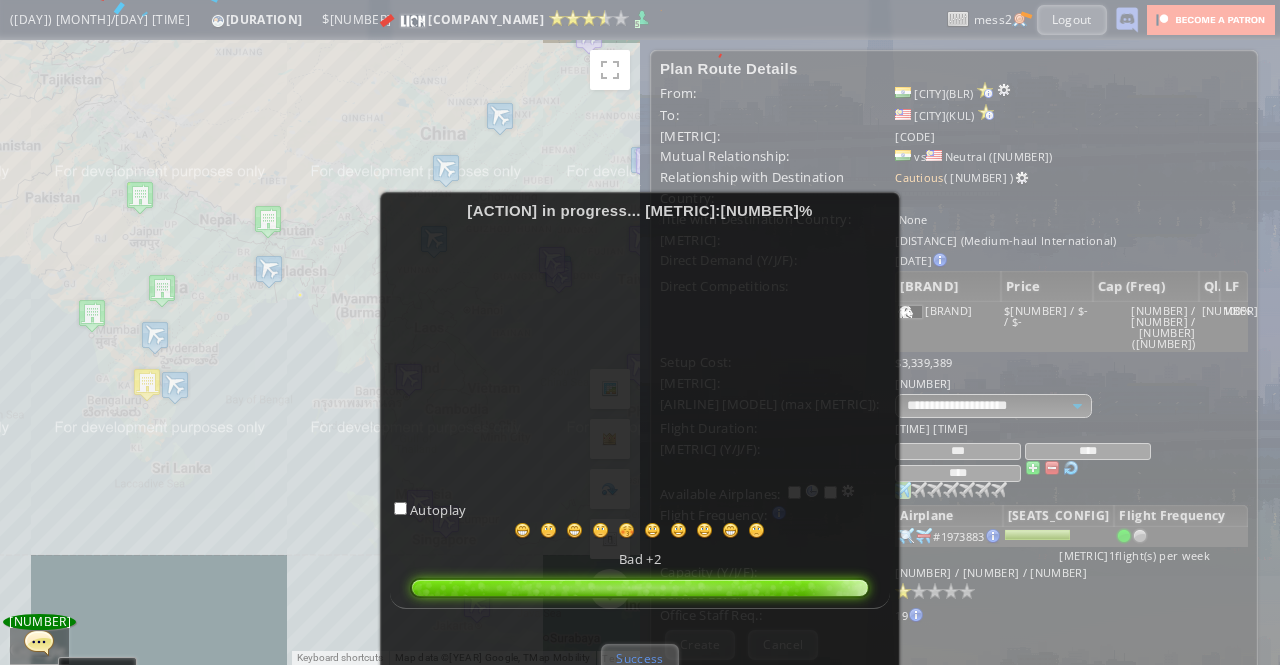 click on "Success" at bounding box center [639, 658] 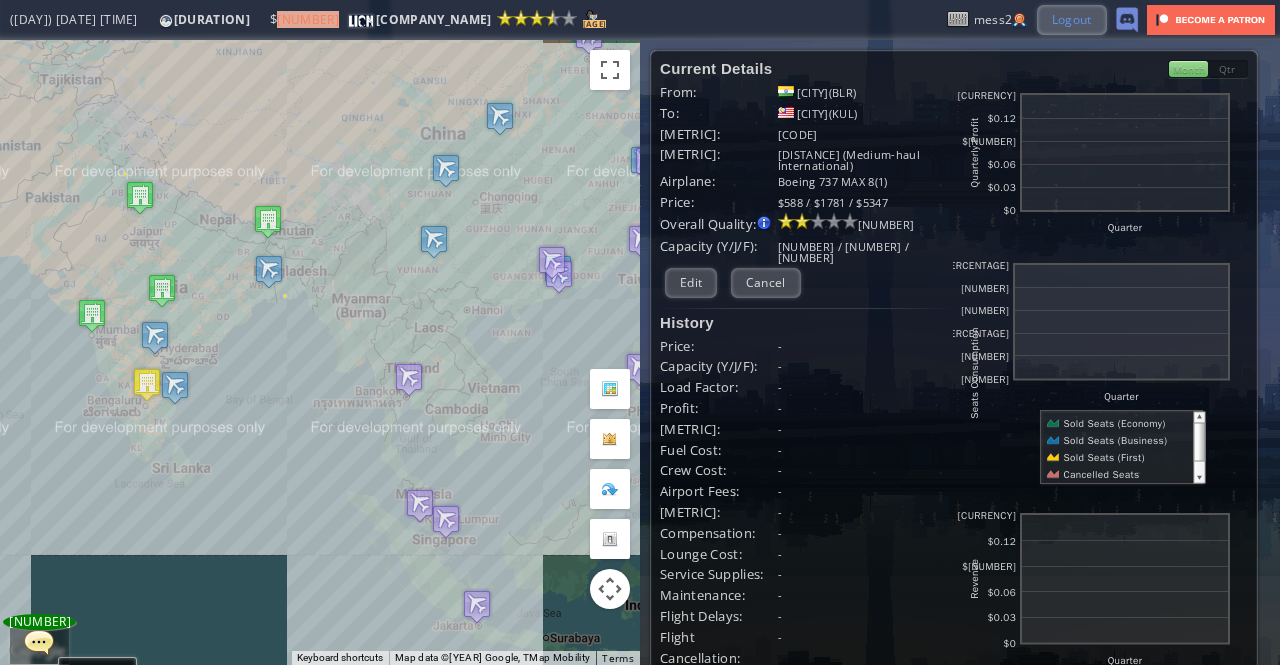 click on "Logout" at bounding box center (1072, 19) 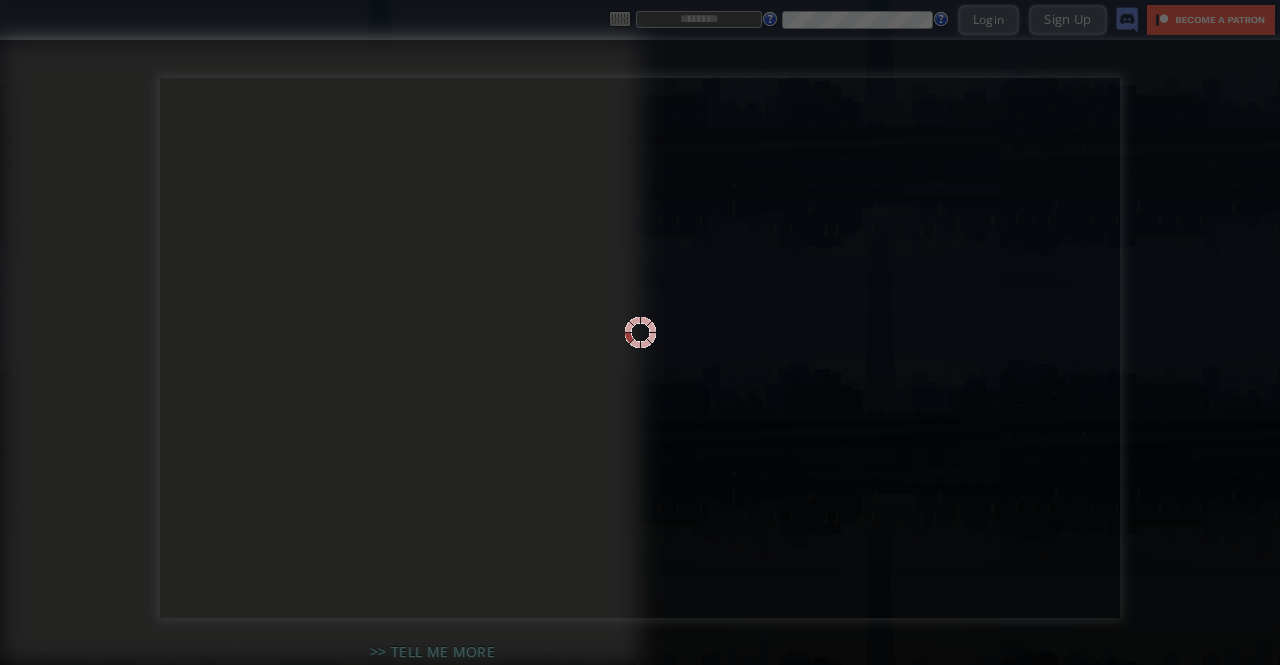scroll, scrollTop: 0, scrollLeft: 0, axis: both 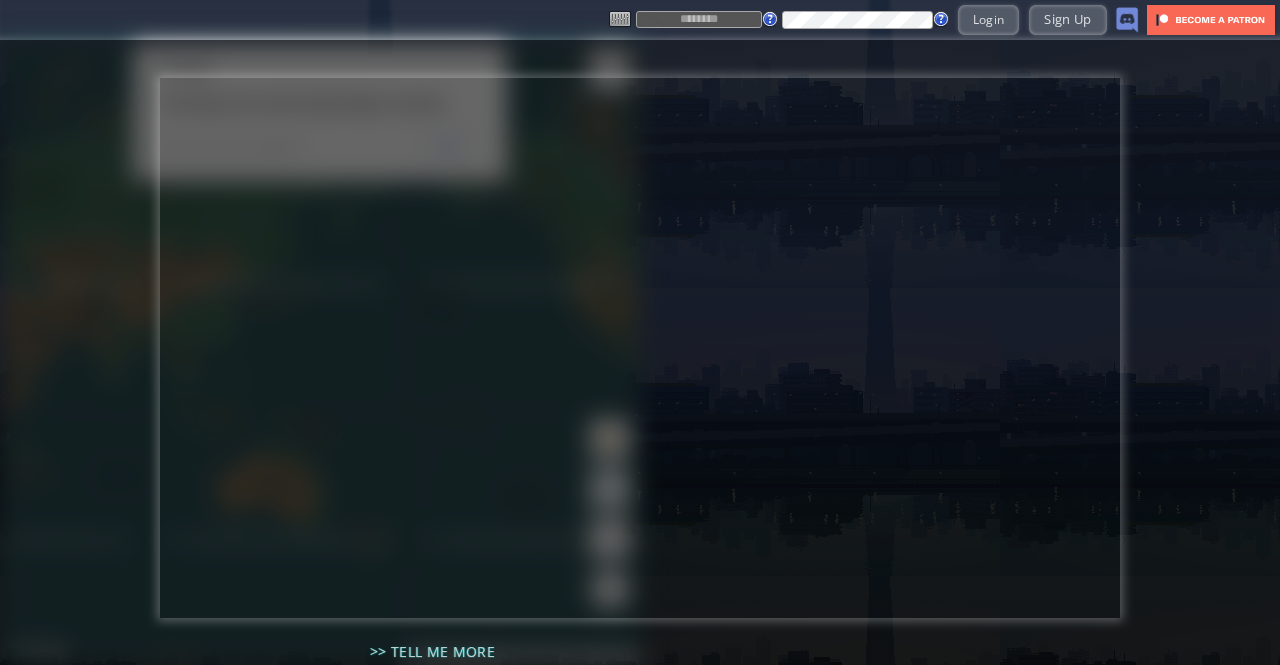 click at bounding box center (699, 19) 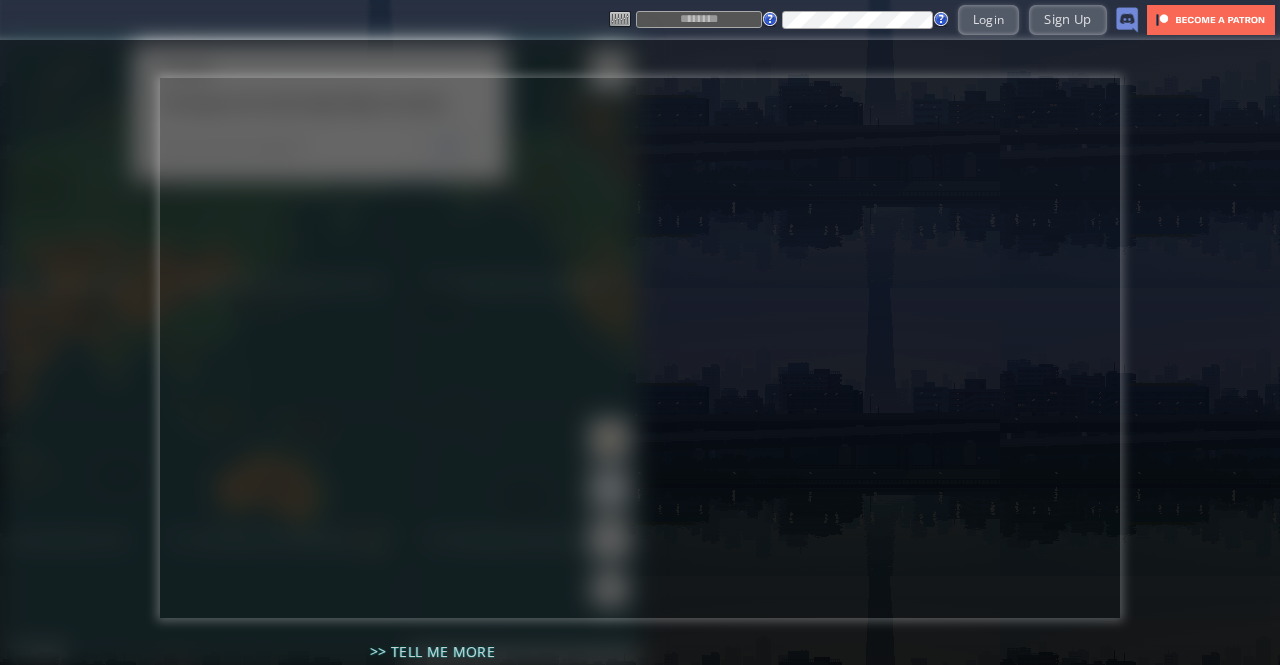 click on "-
$
$
Login
Sign Up
Logout" at bounding box center [640, 20] 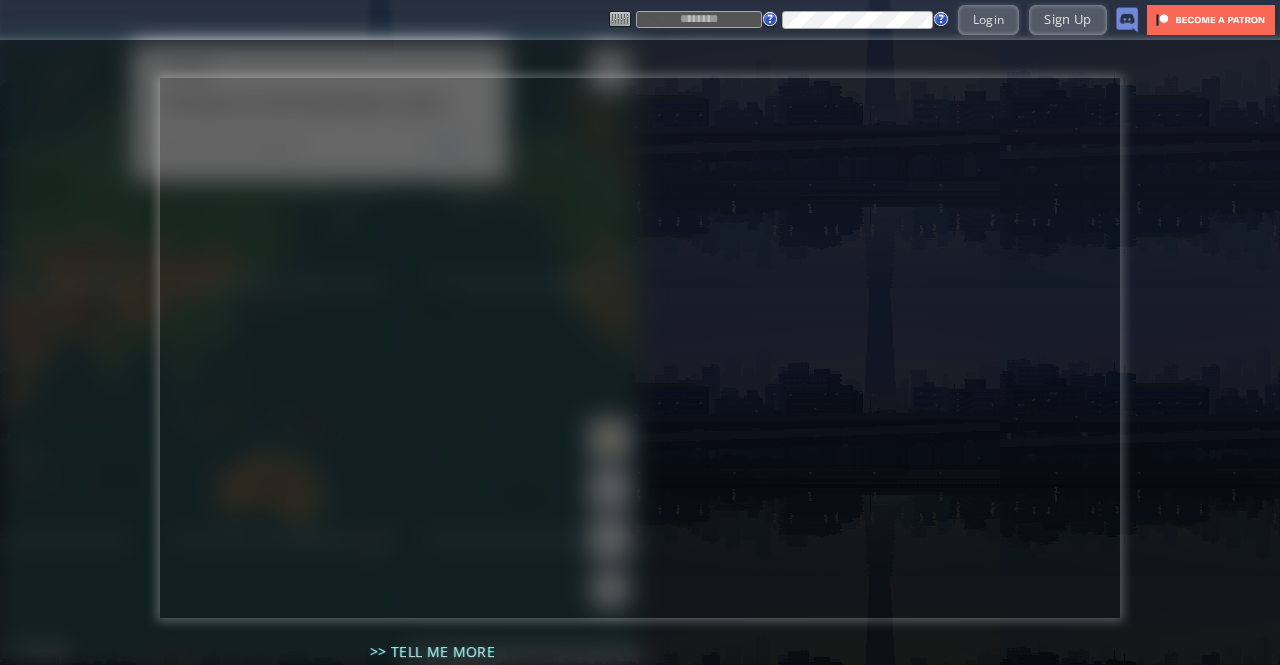 click at bounding box center [699, 19] 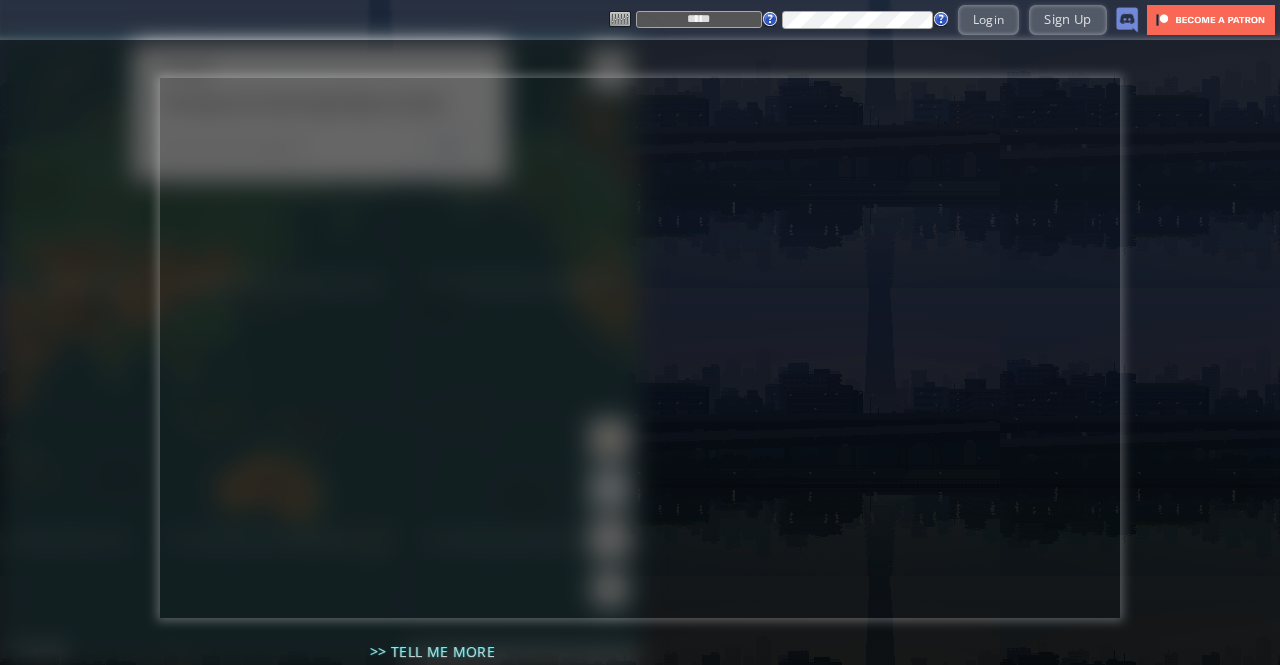 type on "*****" 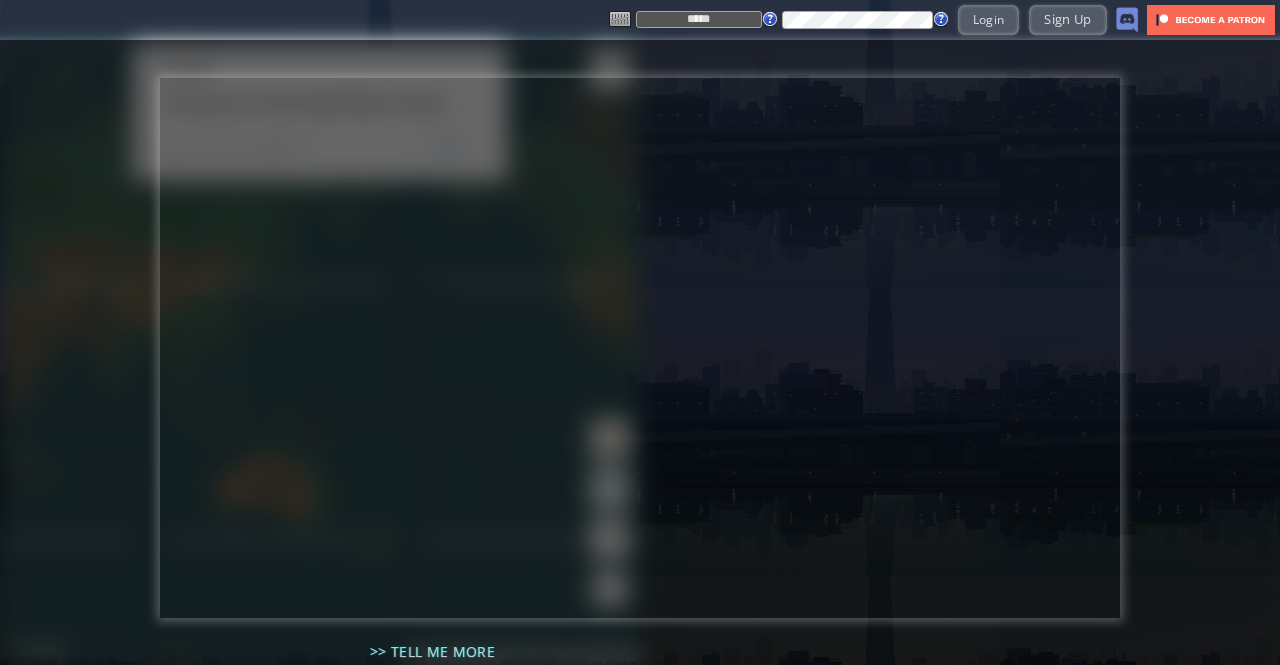 click on ">> Tell me more
>> Sign me up
>> Check out the game world
>> Search for a Flight in-game" at bounding box center [640, 352] 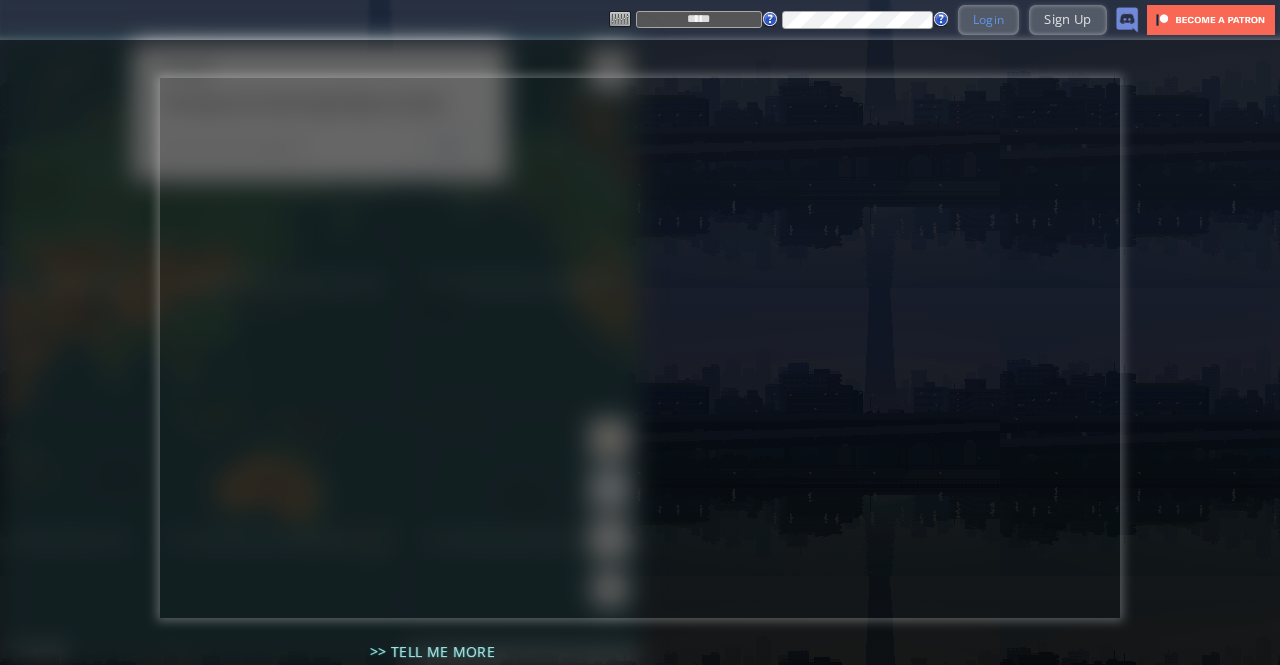 click on "Login" at bounding box center [989, 19] 